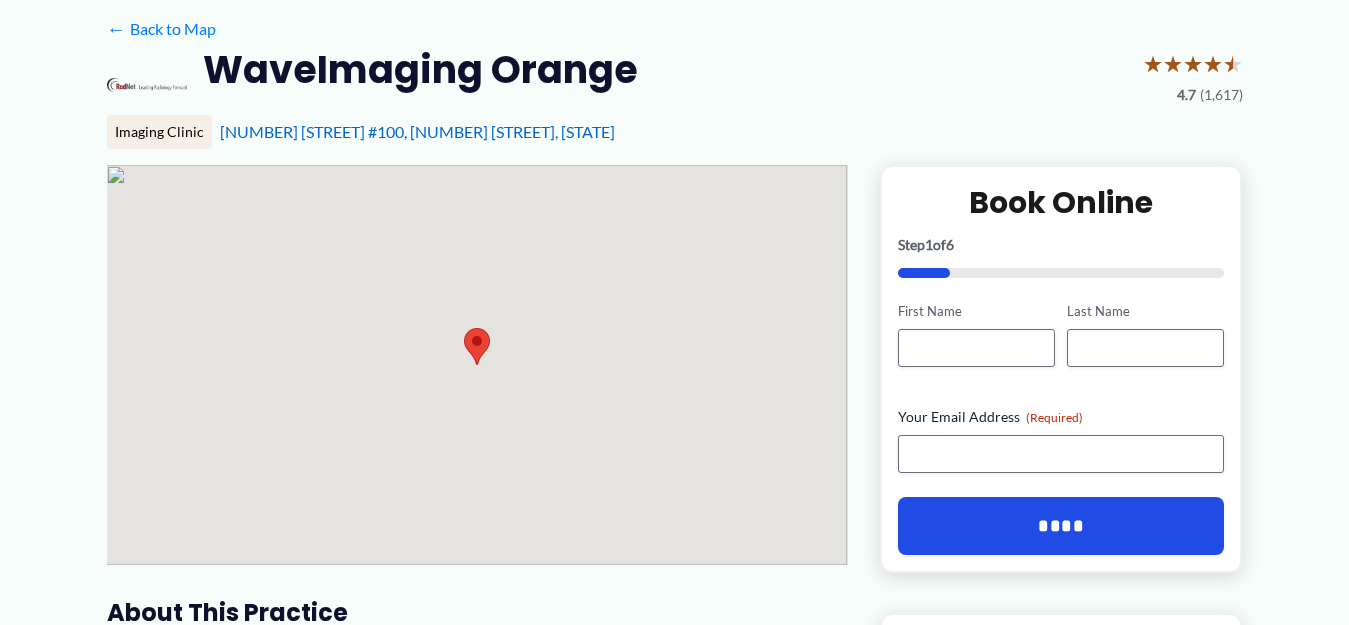 scroll, scrollTop: 200, scrollLeft: 0, axis: vertical 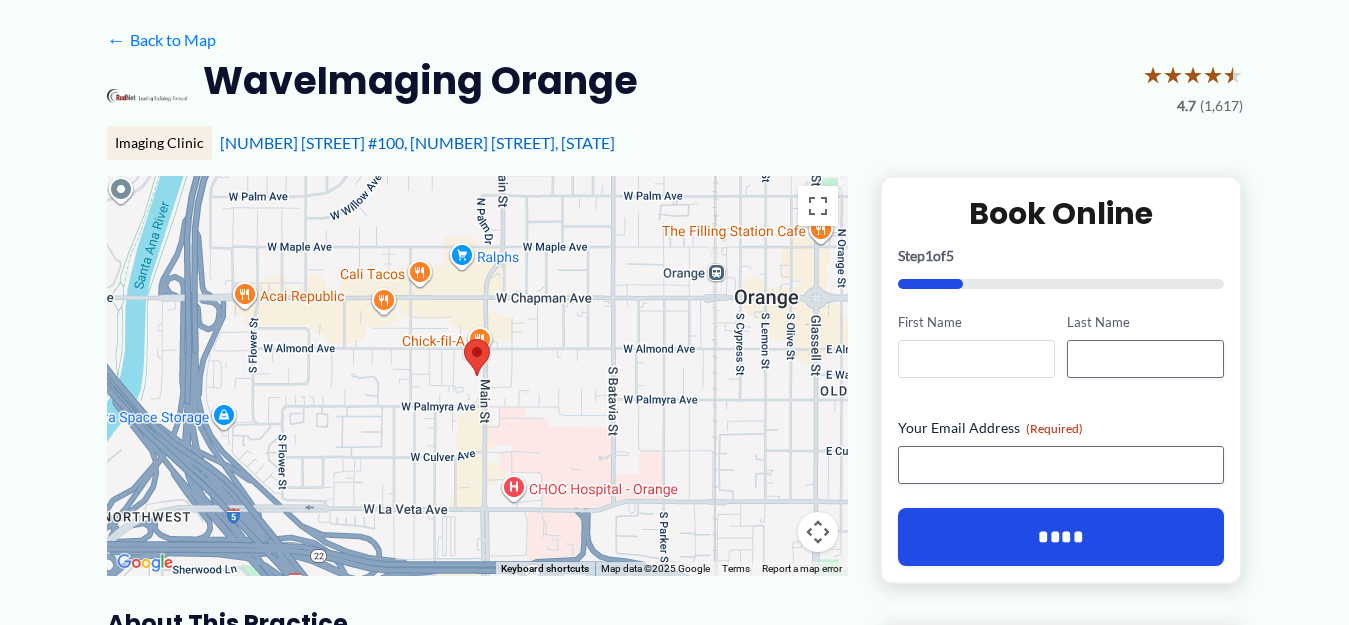 click on "First Name" at bounding box center (976, 359) 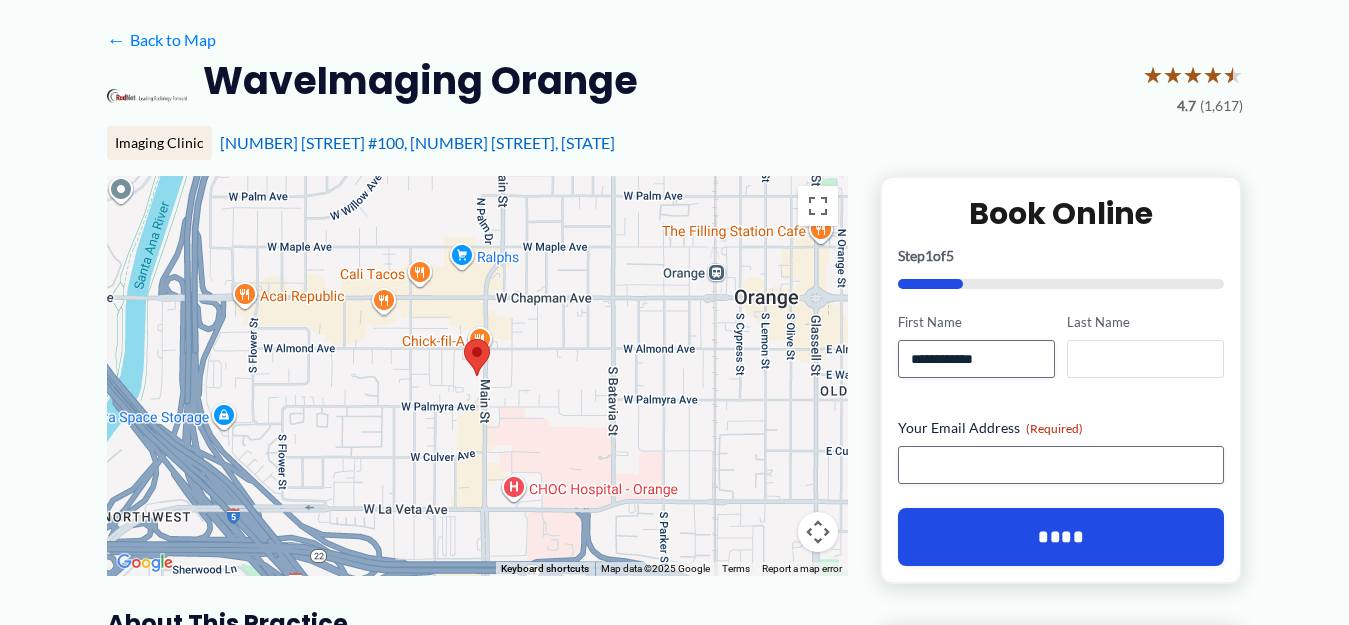 type on "****" 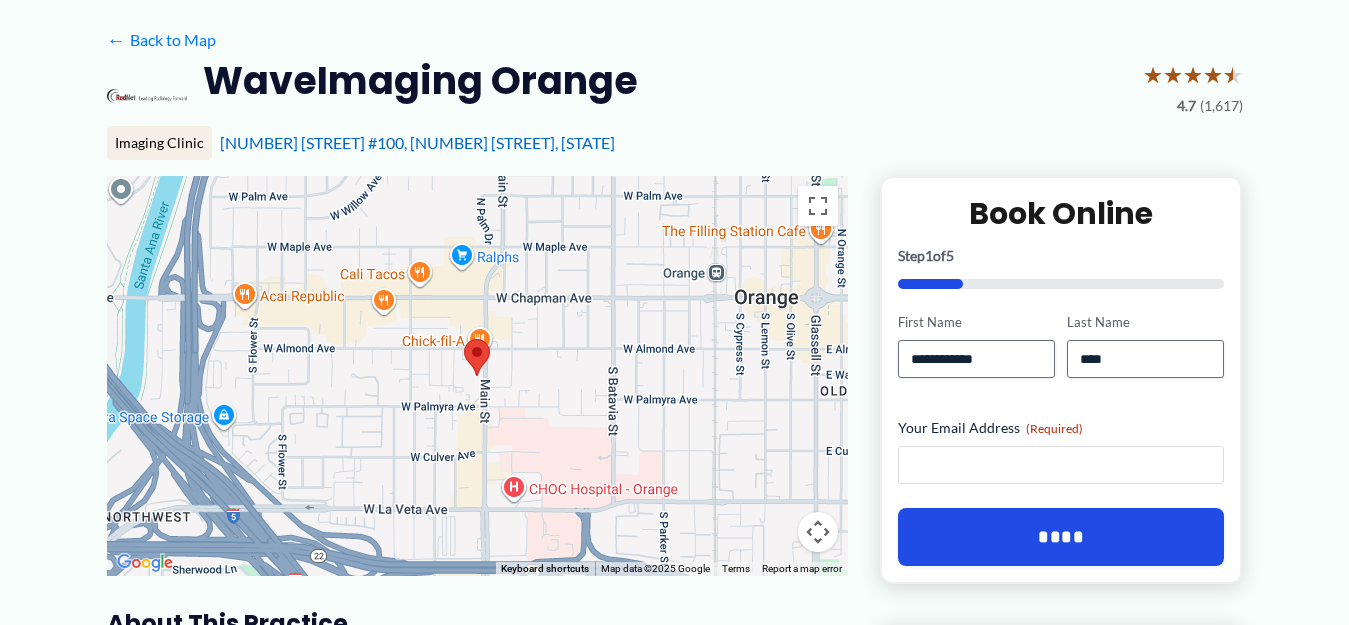 type on "**********" 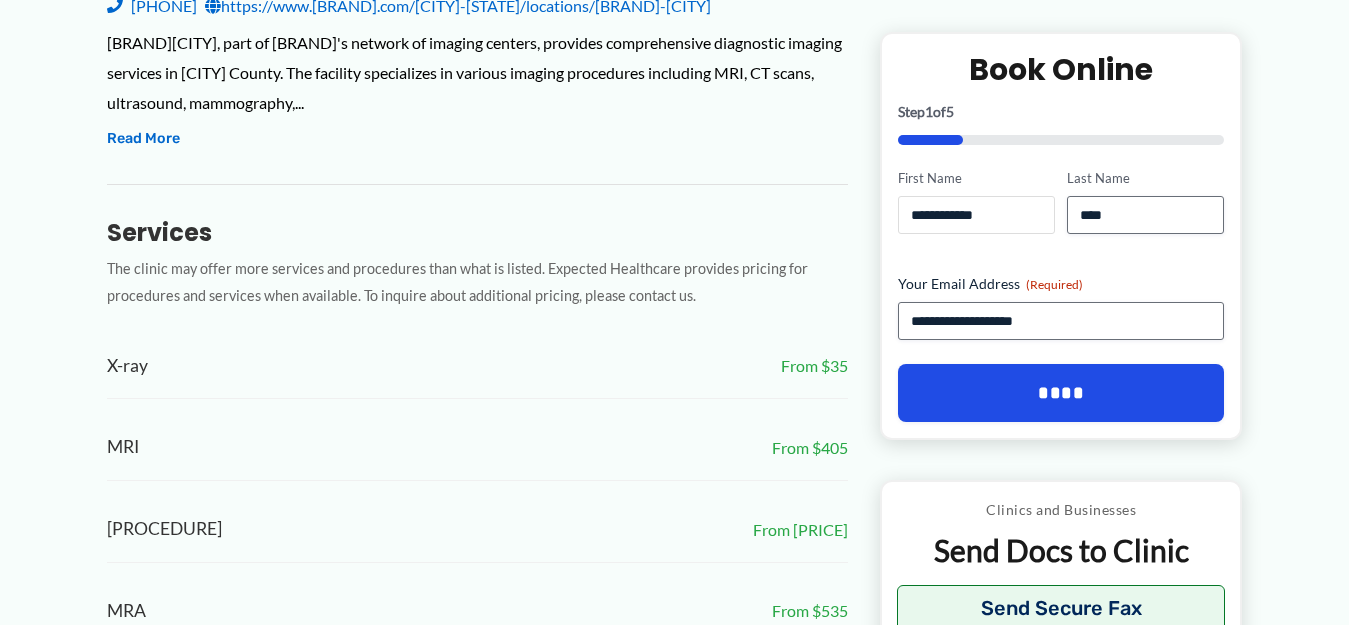 scroll, scrollTop: 832, scrollLeft: 0, axis: vertical 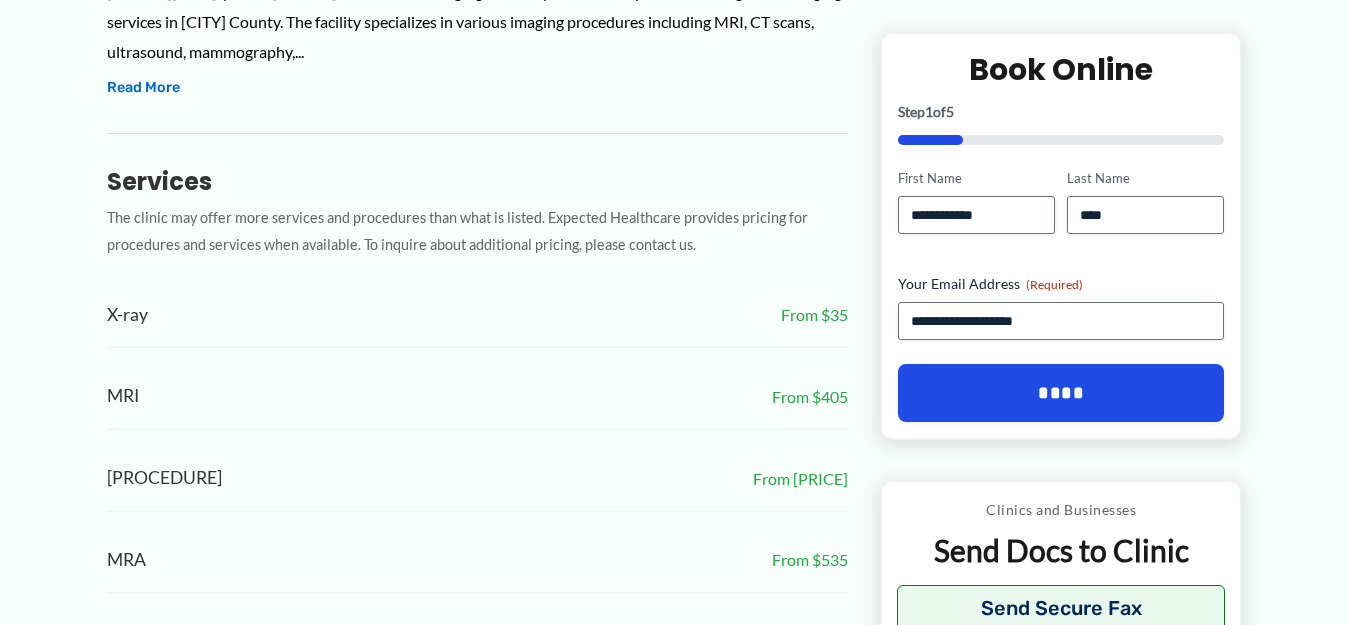 click on "←  Back to Map
WaveImaging Orange
★ ★ ★ ★ ★
4.7
(1,617)
Imaging Clinic
230 S Main St #100, 230 S Main St, CA
← Move left → ↑ +" at bounding box center (674, 698) 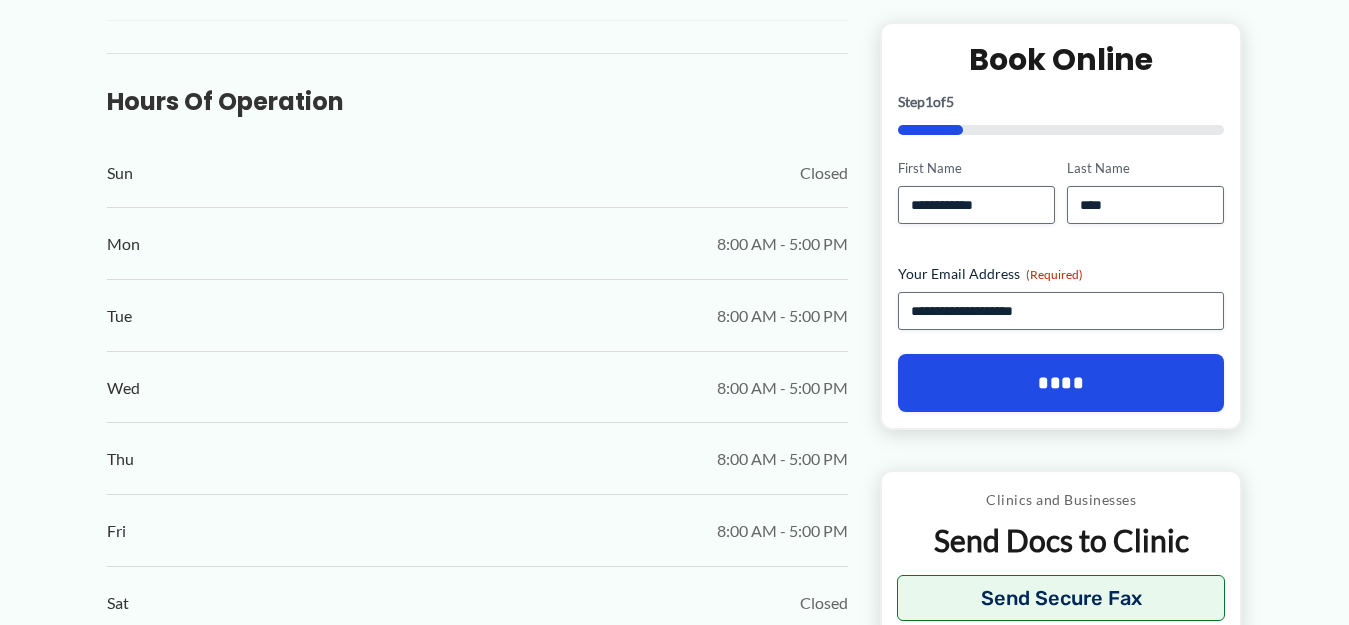 scroll, scrollTop: 1432, scrollLeft: 0, axis: vertical 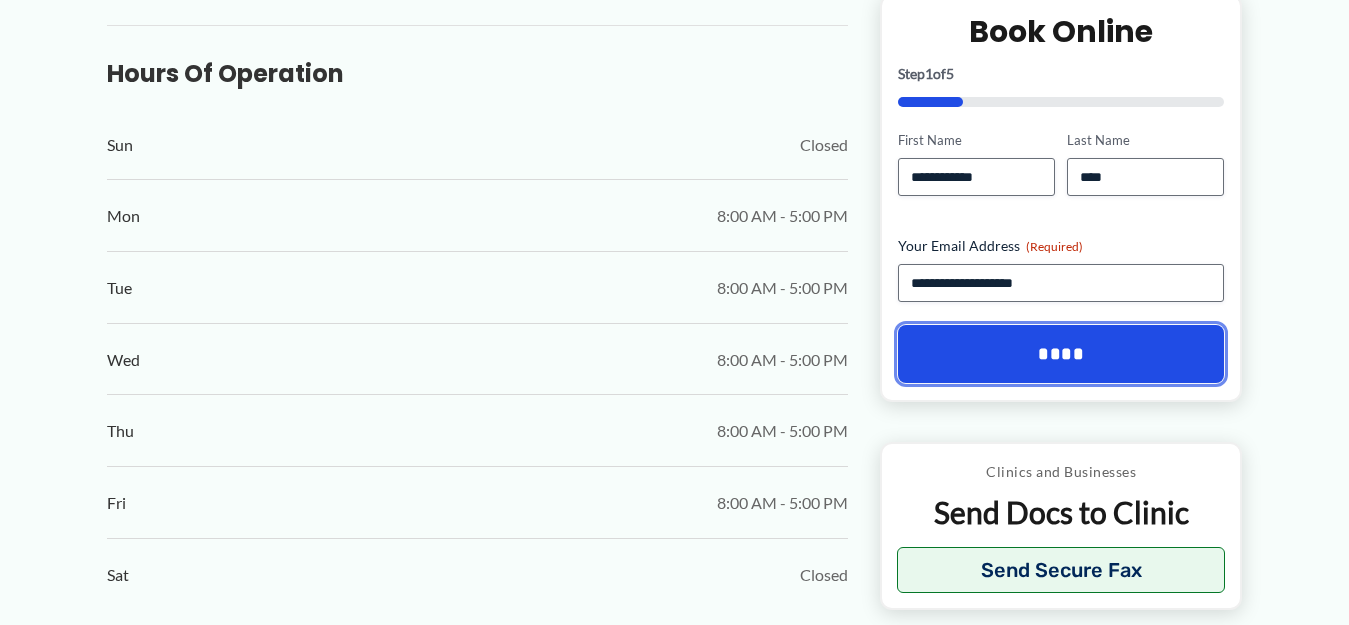 click on "****" at bounding box center (1061, 354) 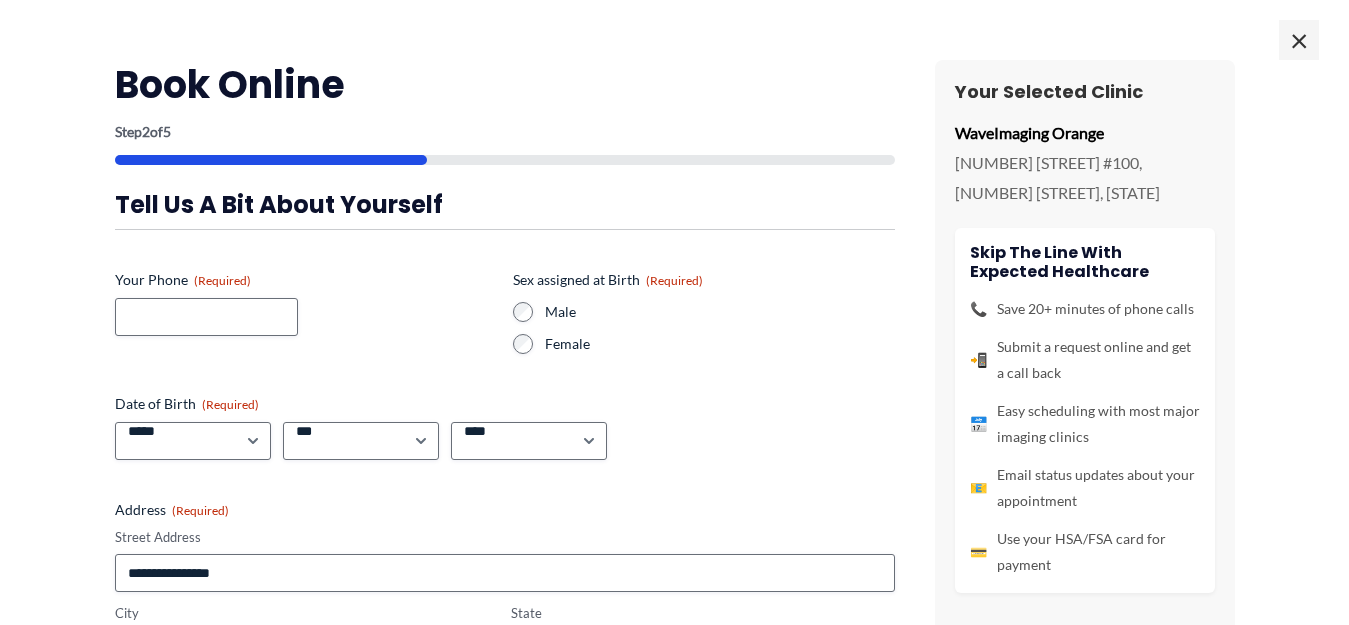 scroll, scrollTop: 0, scrollLeft: 0, axis: both 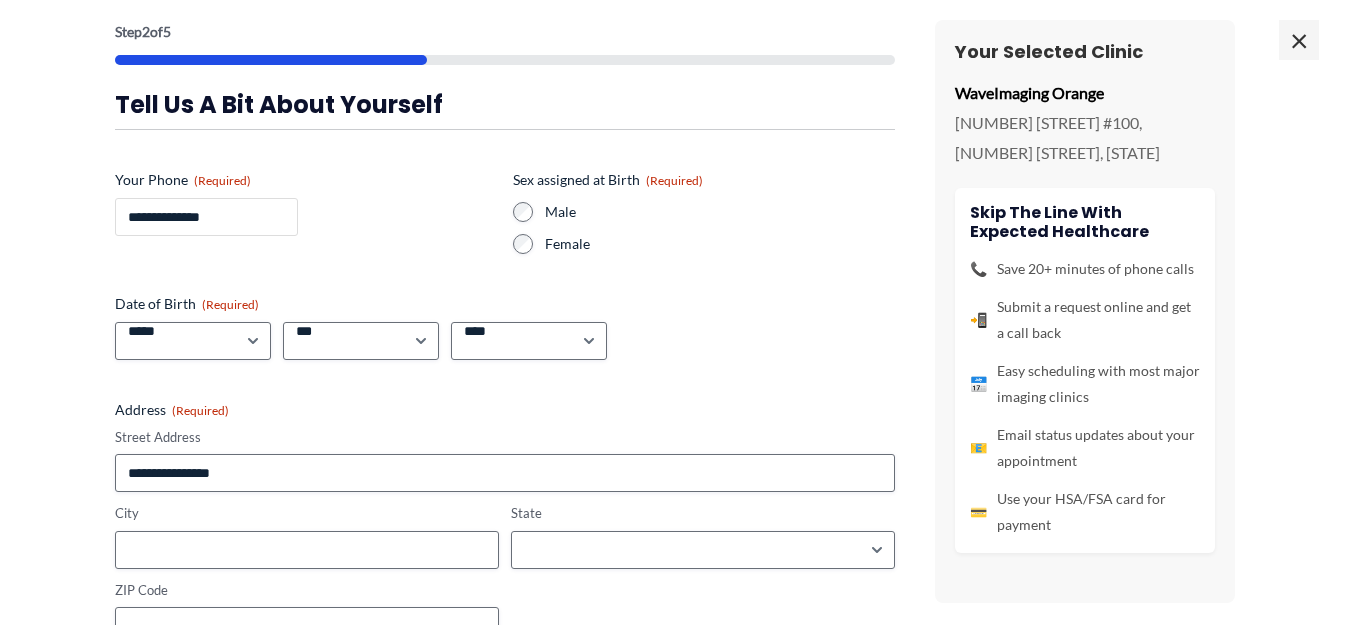click on "**********" at bounding box center (206, 217) 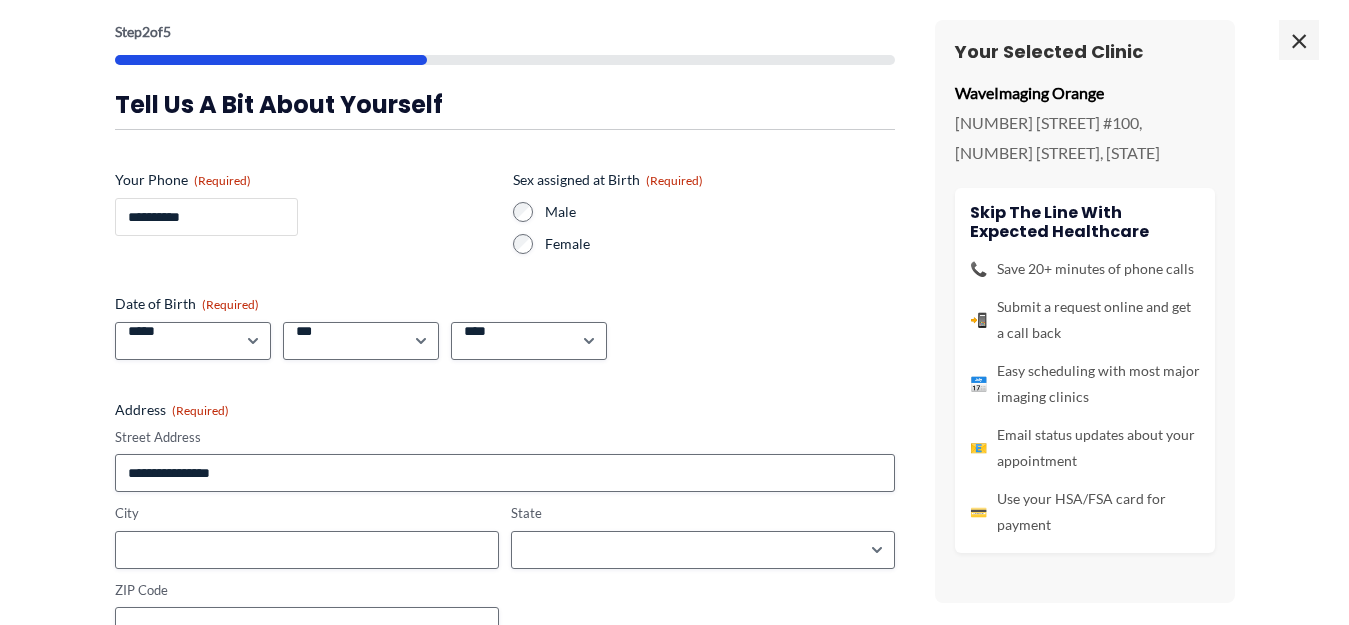 type on "**********" 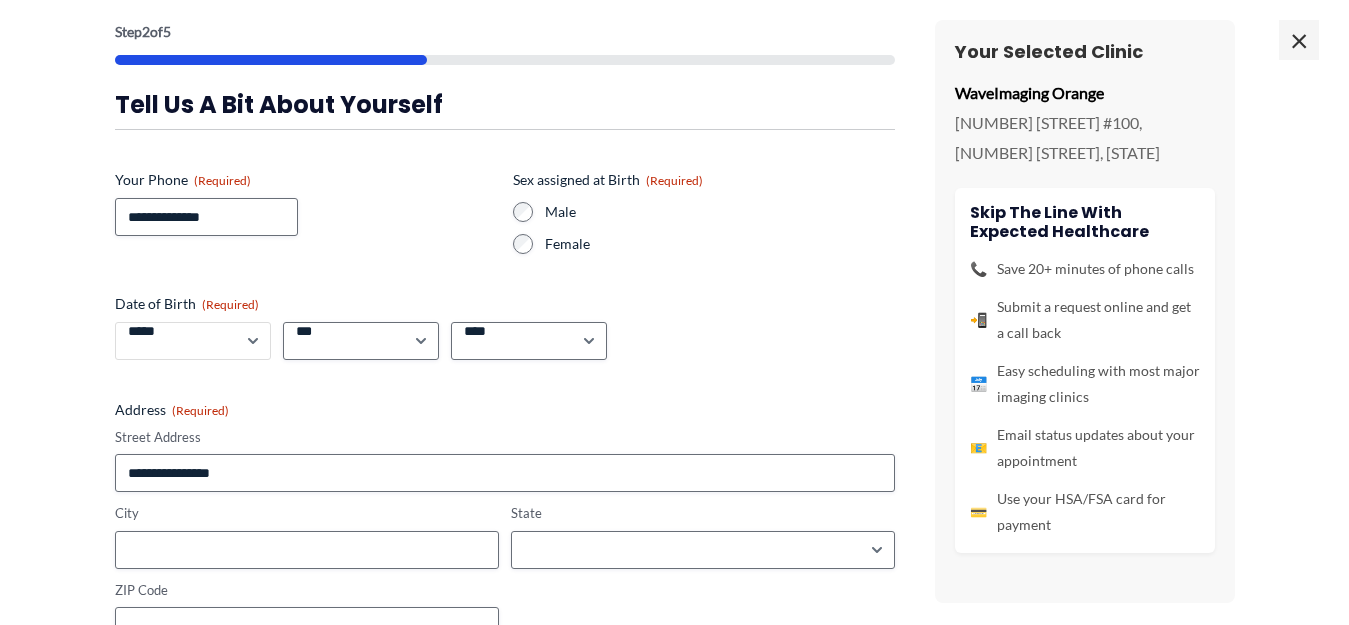 click on "***** * * * * * * * * * ** ** **" at bounding box center [193, 341] 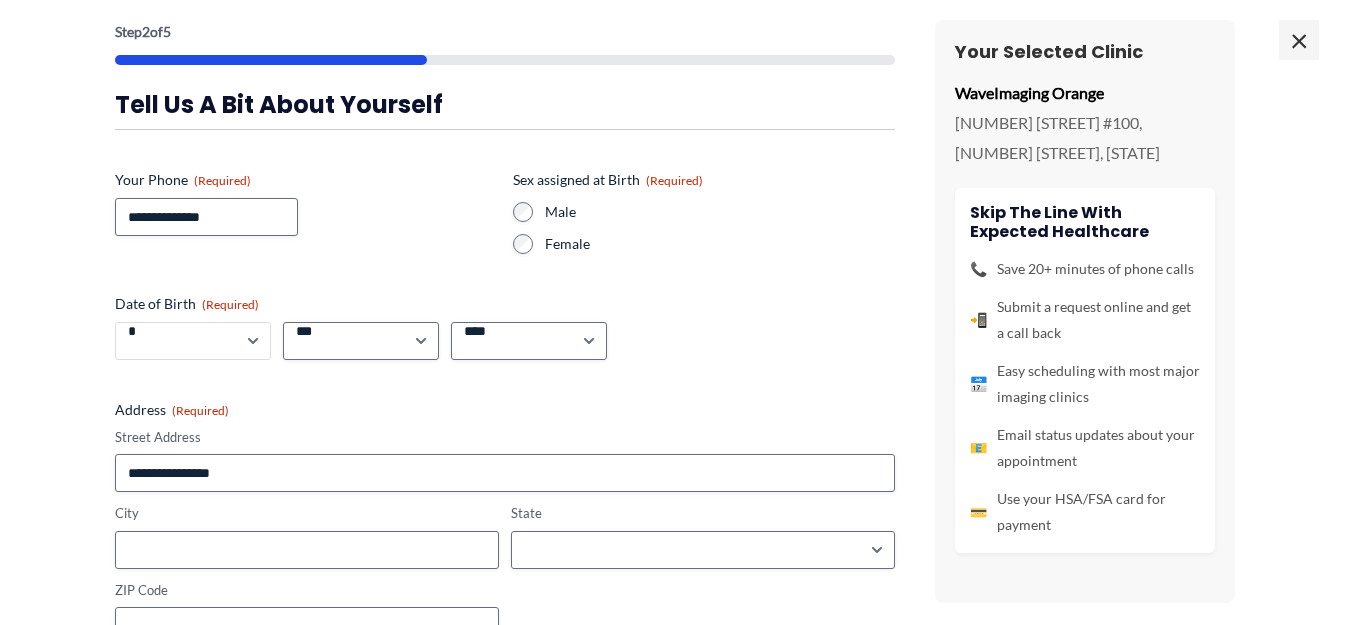 click on "***** * * * * * * * * * ** ** **" at bounding box center [193, 341] 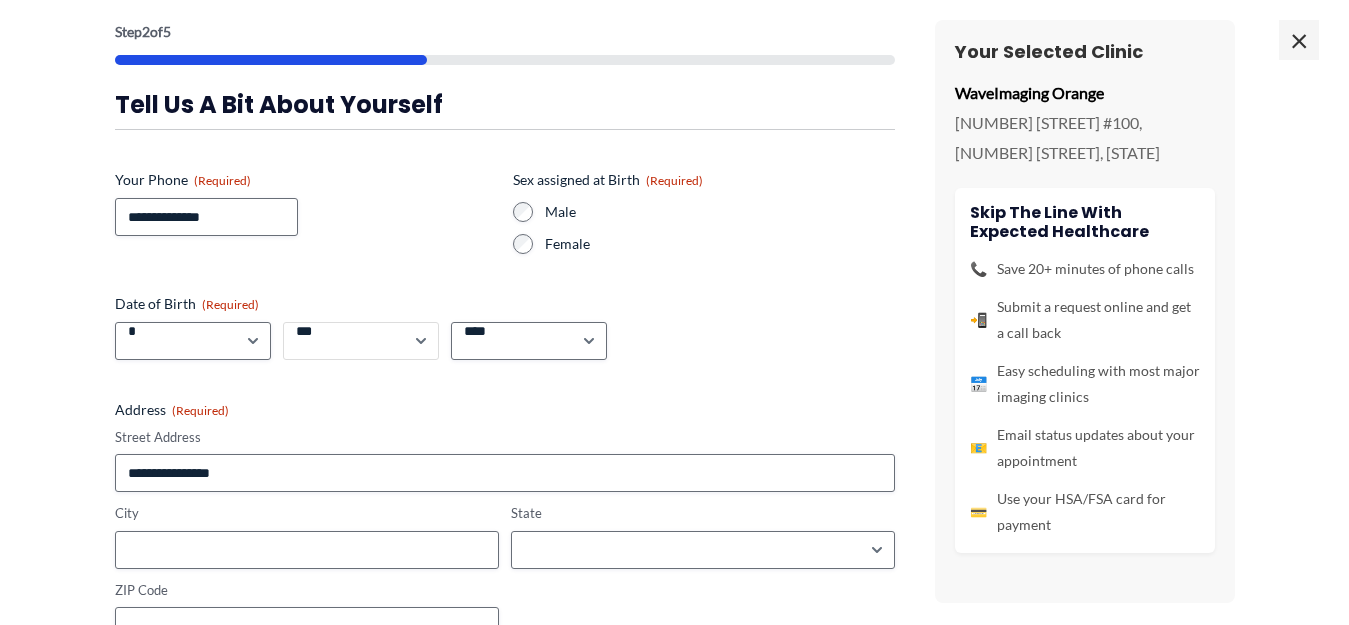click on "*** * * * * * * * * * ** ** ** ** ** ** ** ** ** ** ** ** ** ** ** ** ** ** ** ** ** **" at bounding box center (361, 341) 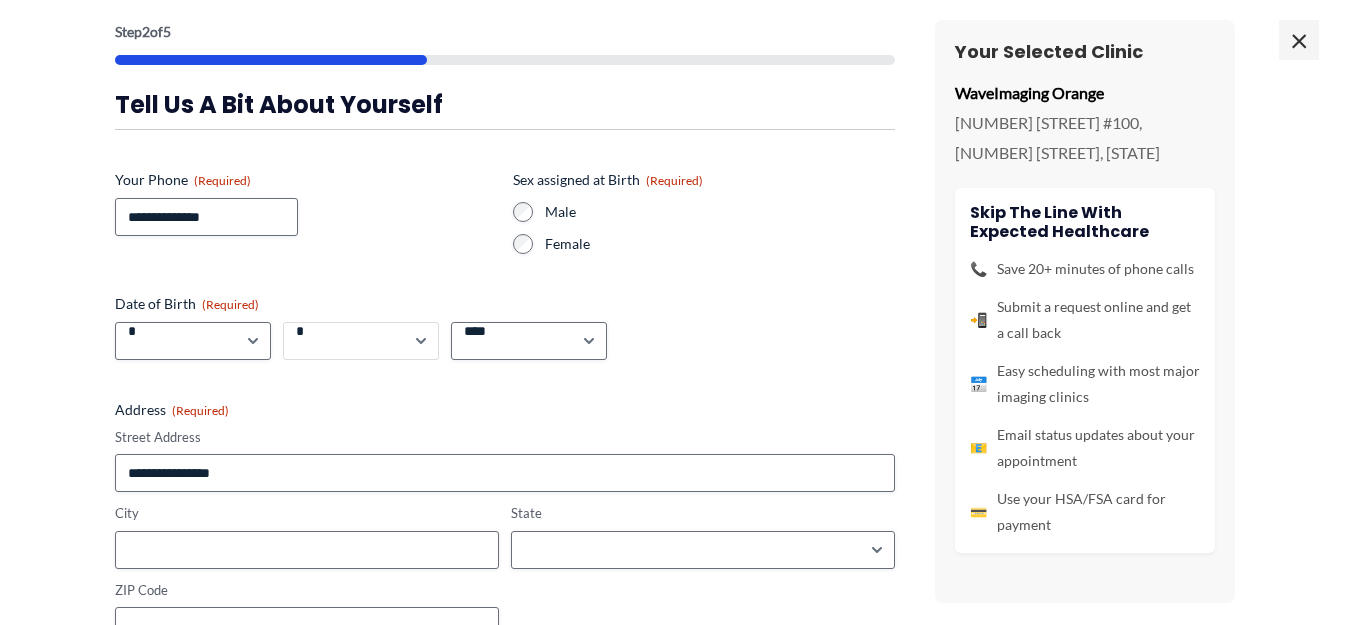 click on "*** * * * * * * * * * ** ** ** ** ** ** ** ** ** ** ** ** ** ** ** ** ** ** ** ** ** **" at bounding box center [361, 341] 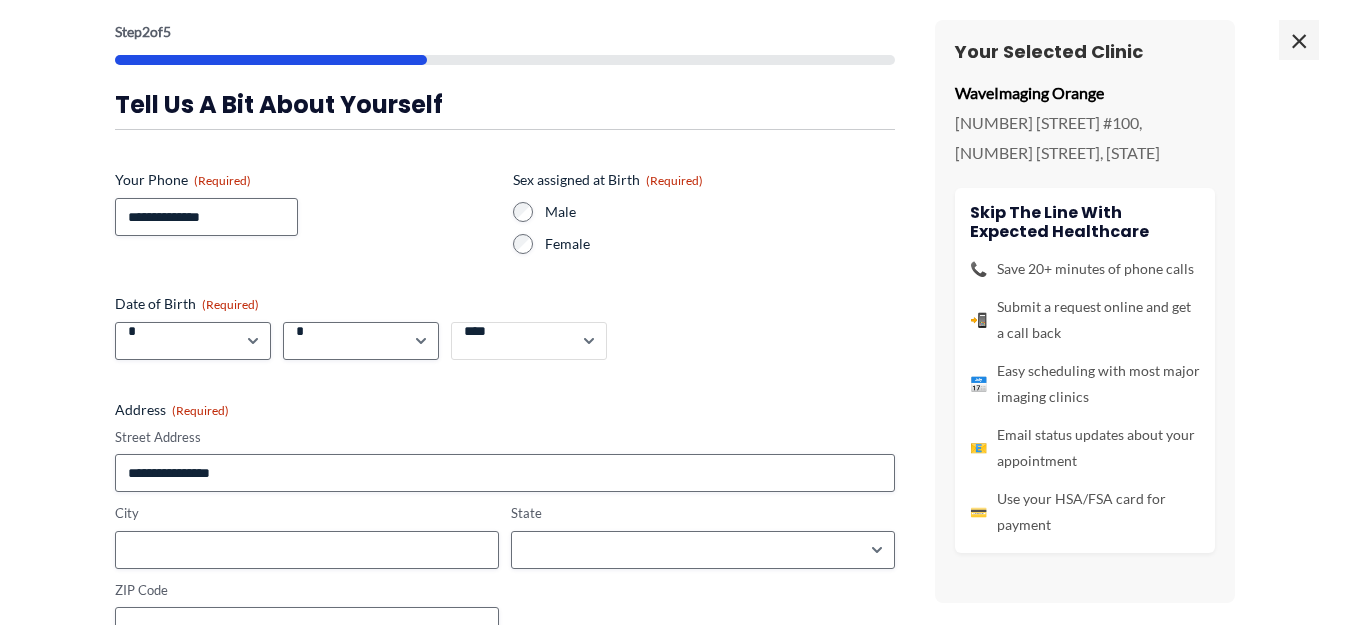 click on "**** **** **** **** **** **** **** **** **** **** **** **** **** **** **** **** **** **** **** **** **** **** **** **** **** **** **** **** **** **** **** **** **** **** **** **** **** **** **** **** **** **** **** **** **** **** **** **** **** **** **** **** **** **** **** **** **** **** **** **** **** **** **** **** **** **** **** **** **** **** **** **** **** **** **** **** **** **** **** **** **** **** **** **** **** **** **** **** **** **** **** **** **** **** **** **** **** **** **** **** **** **** **** **** **** **** **** ****" at bounding box center (529, 341) 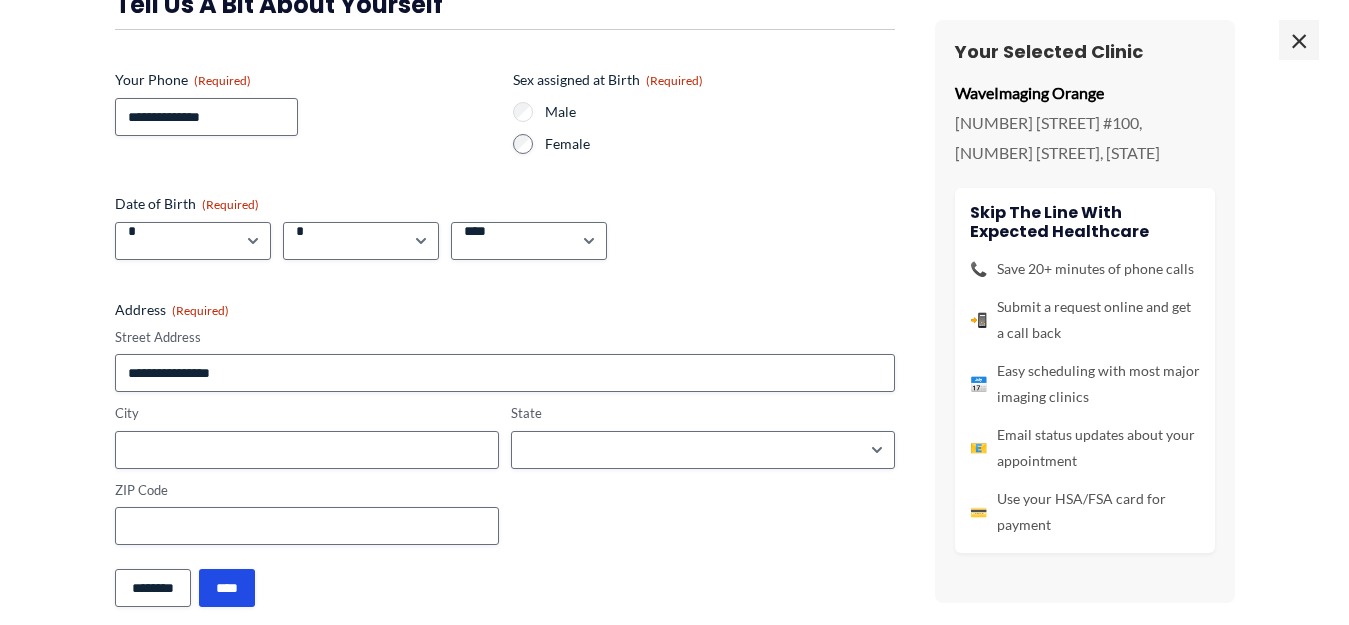 scroll, scrollTop: 222, scrollLeft: 0, axis: vertical 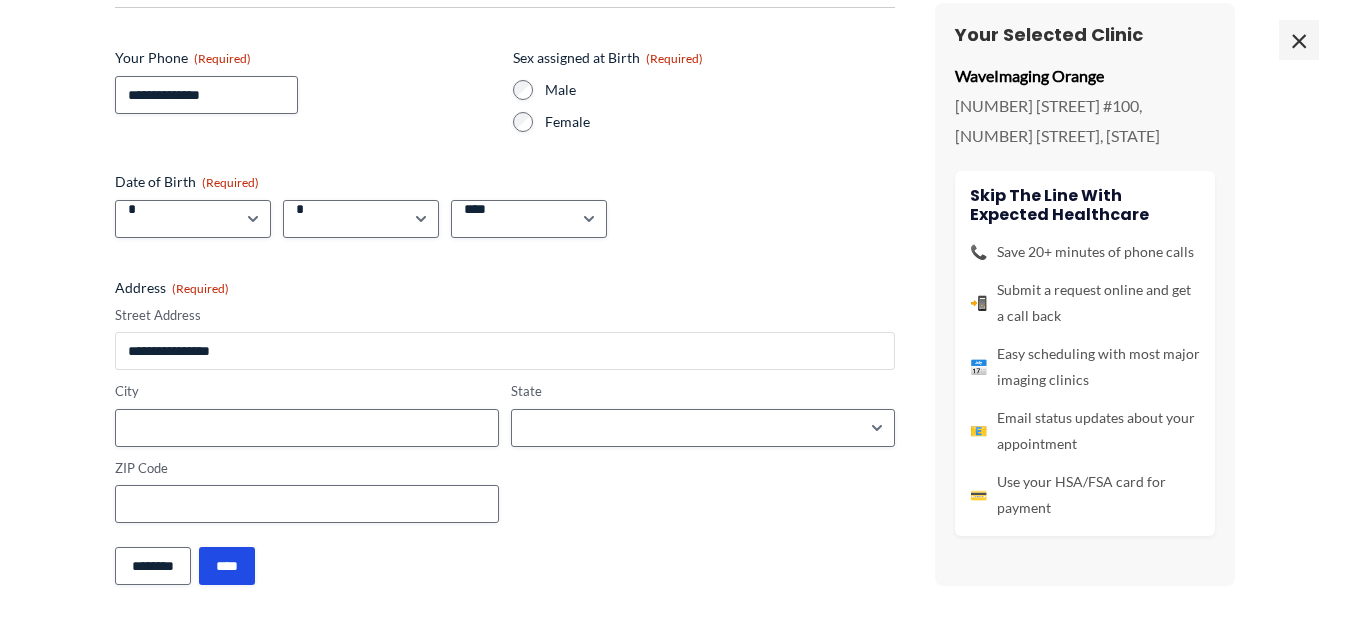 click on "Street Address" at bounding box center [505, 351] 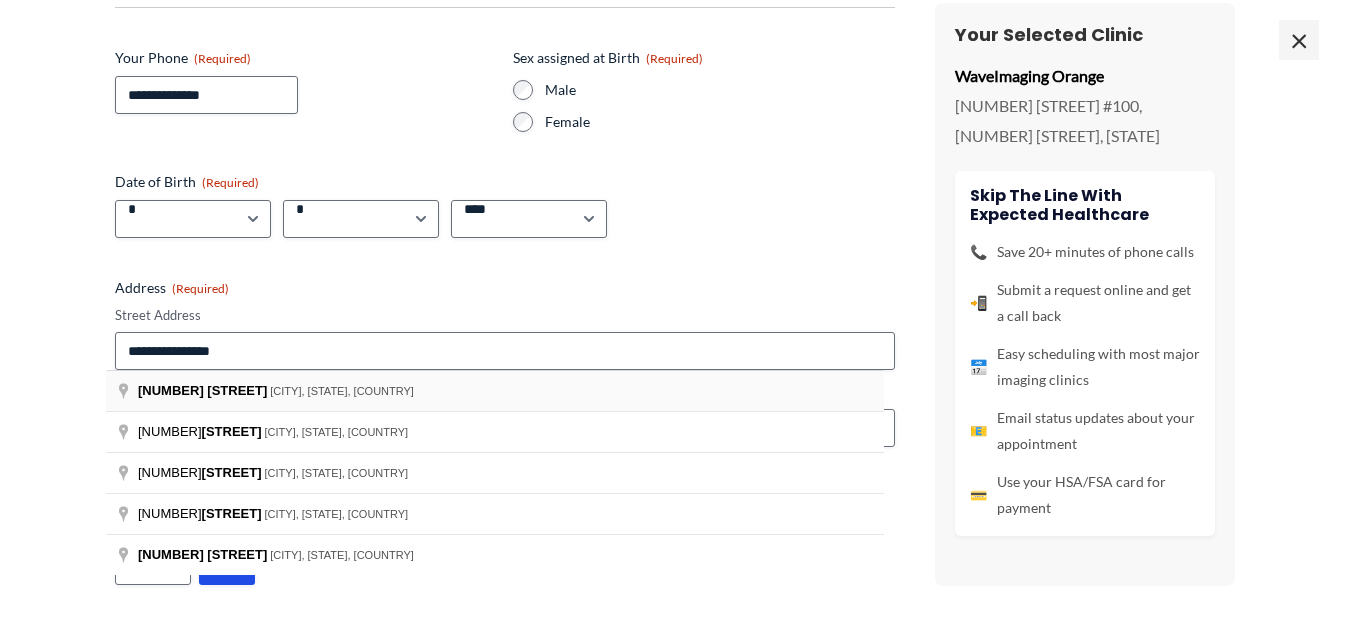 type on "**********" 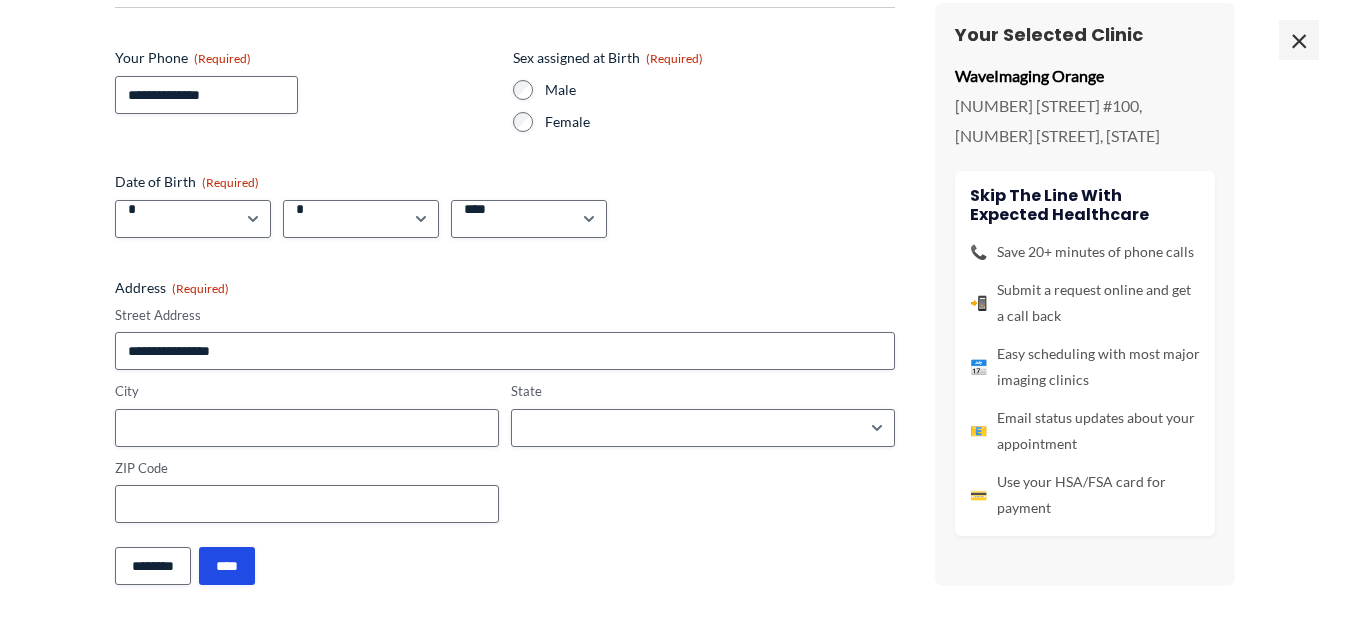 type on "**********" 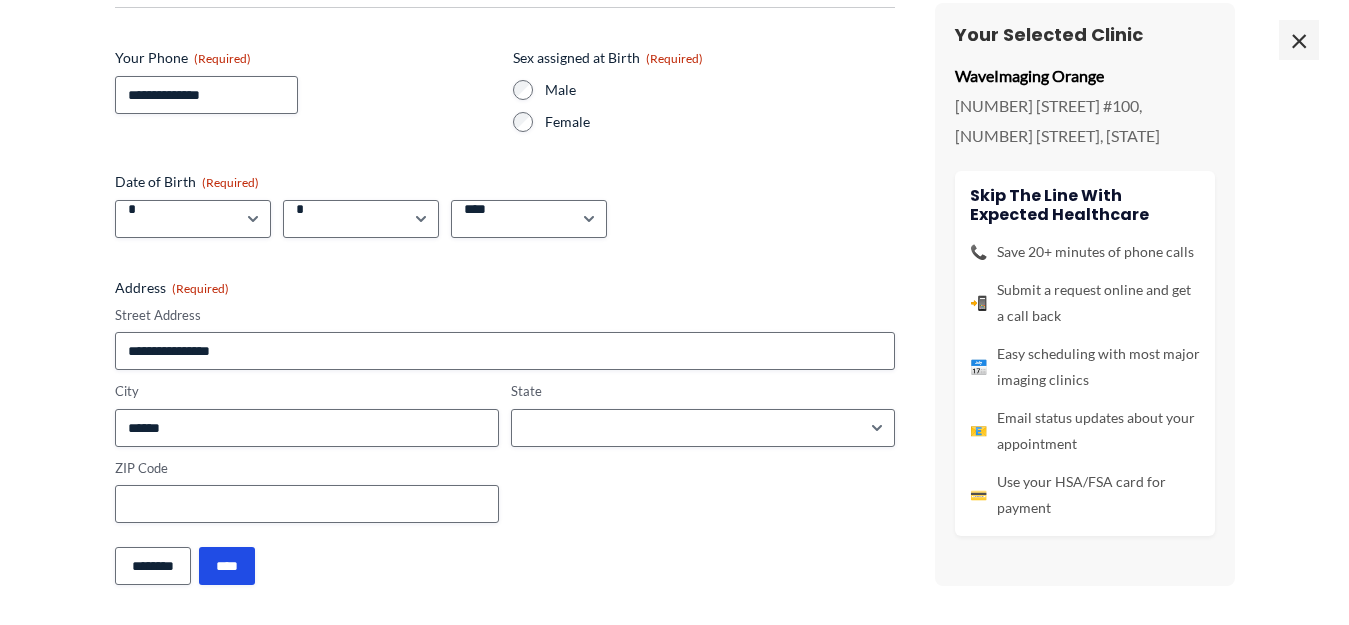 select on "**********" 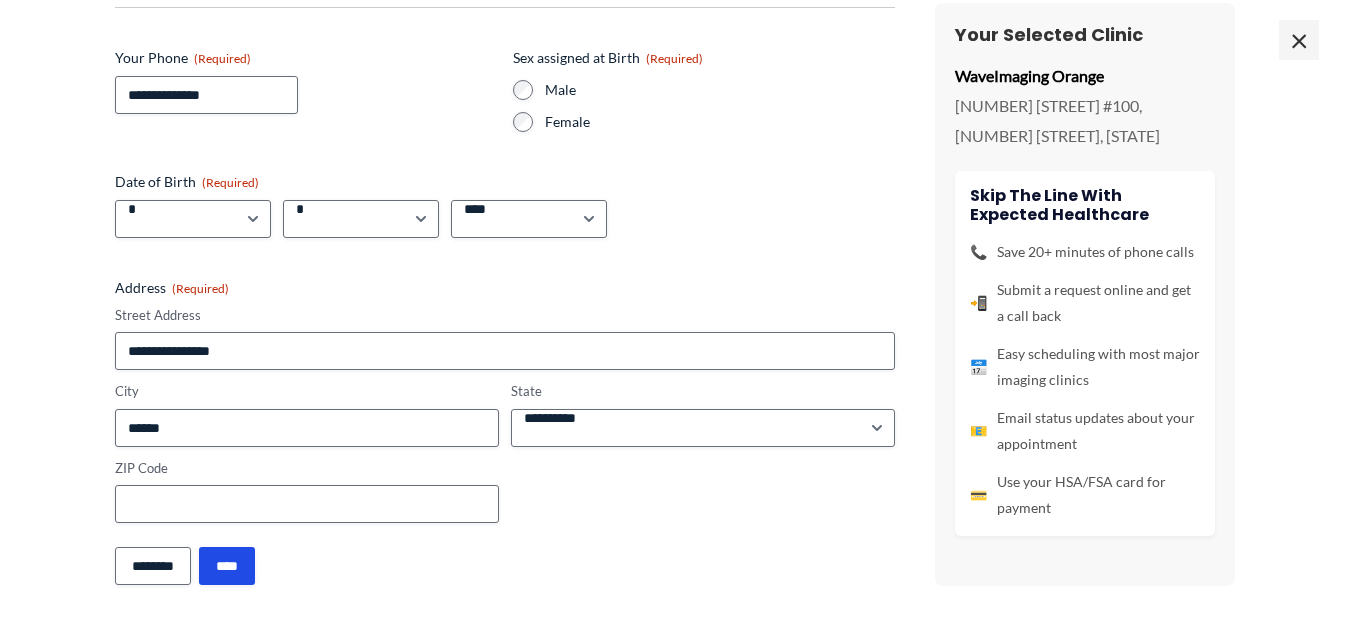 type on "**********" 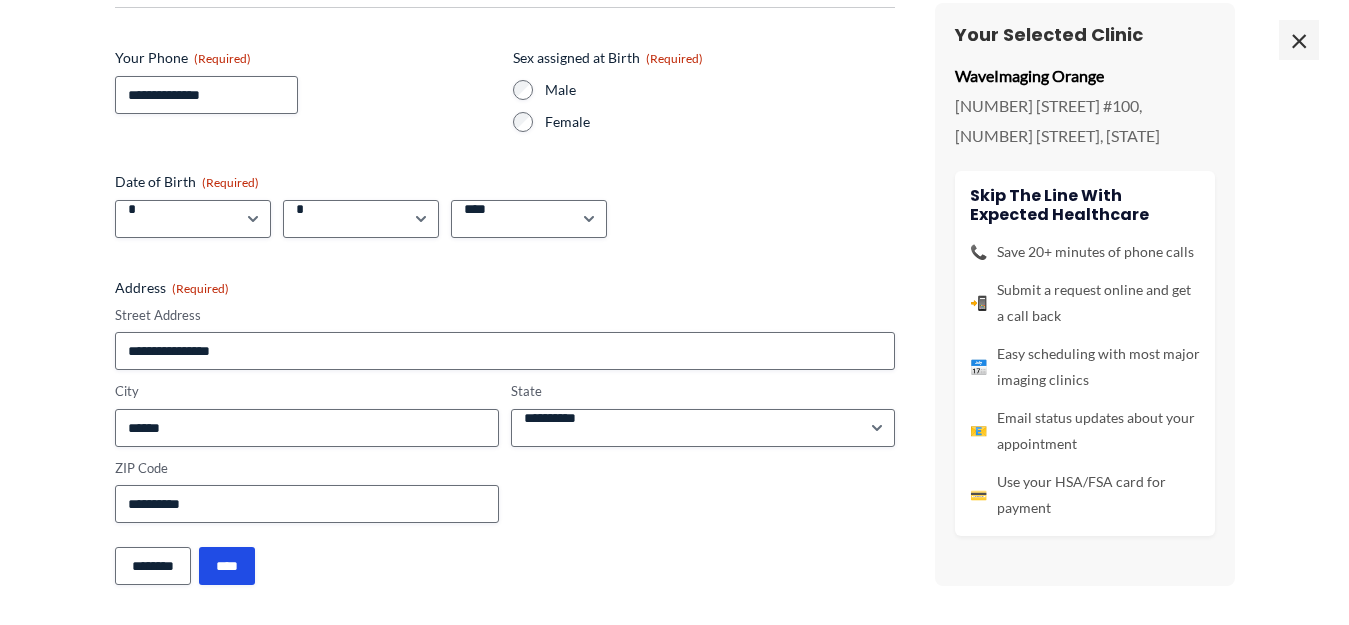 scroll, scrollTop: 1692, scrollLeft: 0, axis: vertical 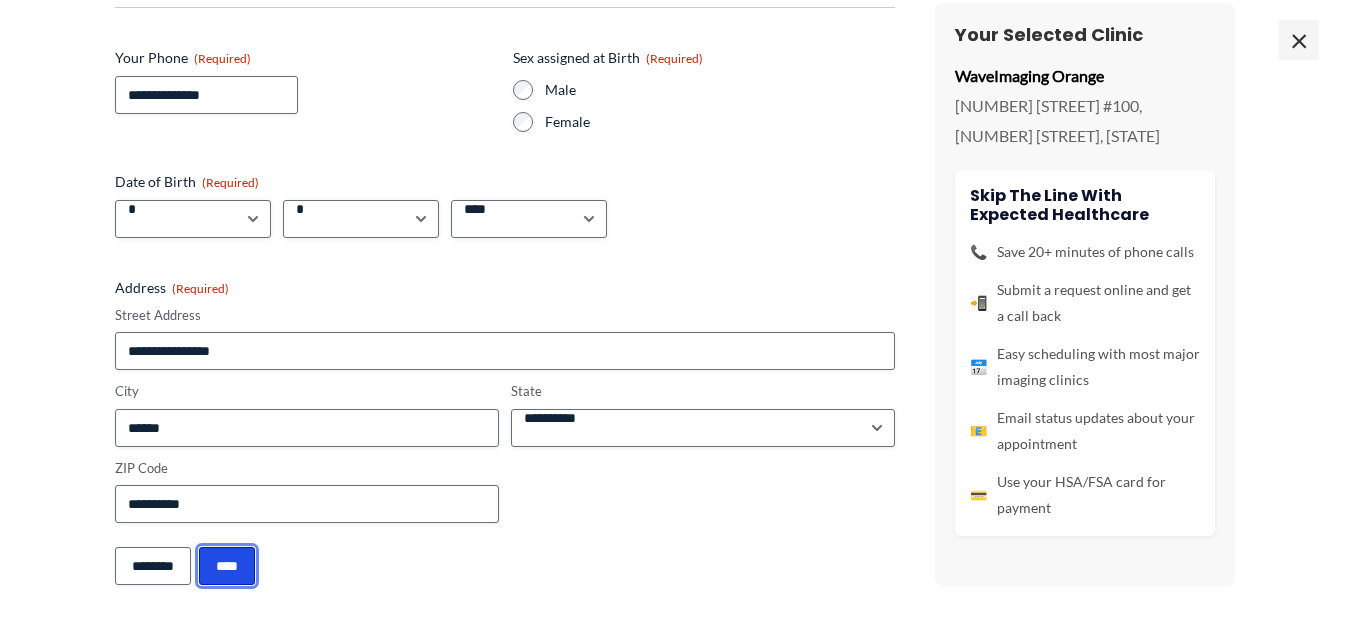 click on "****" at bounding box center (227, 566) 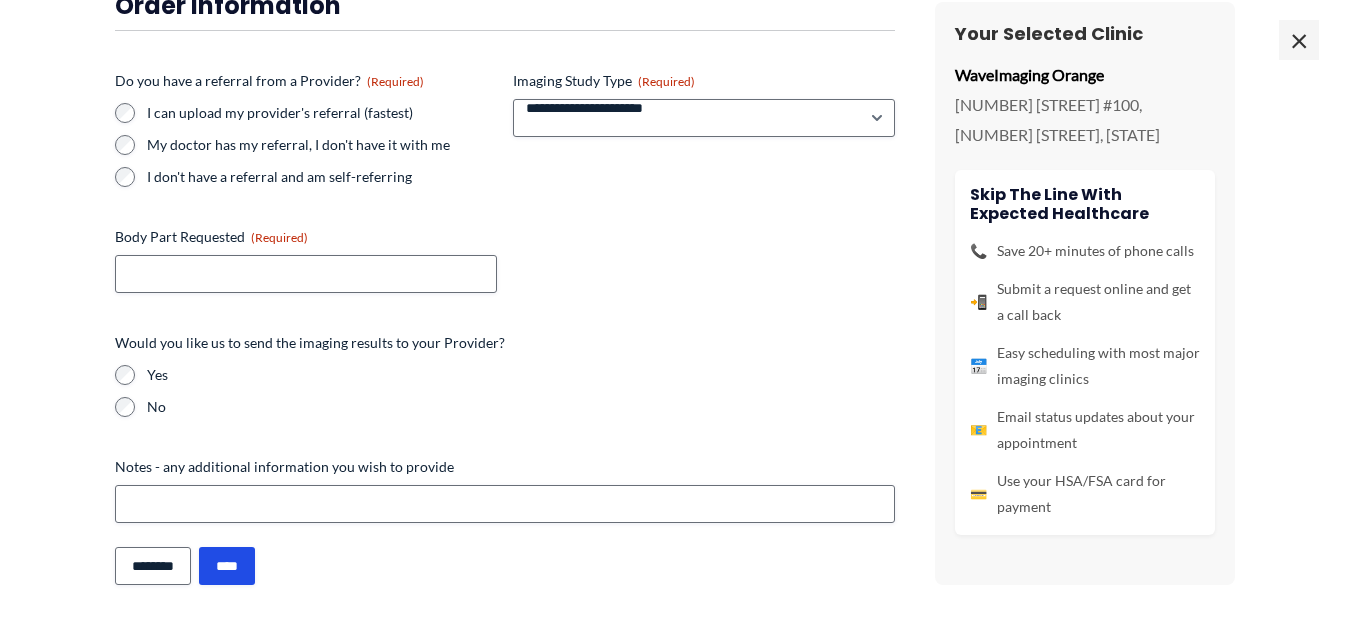 scroll, scrollTop: 1653, scrollLeft: 0, axis: vertical 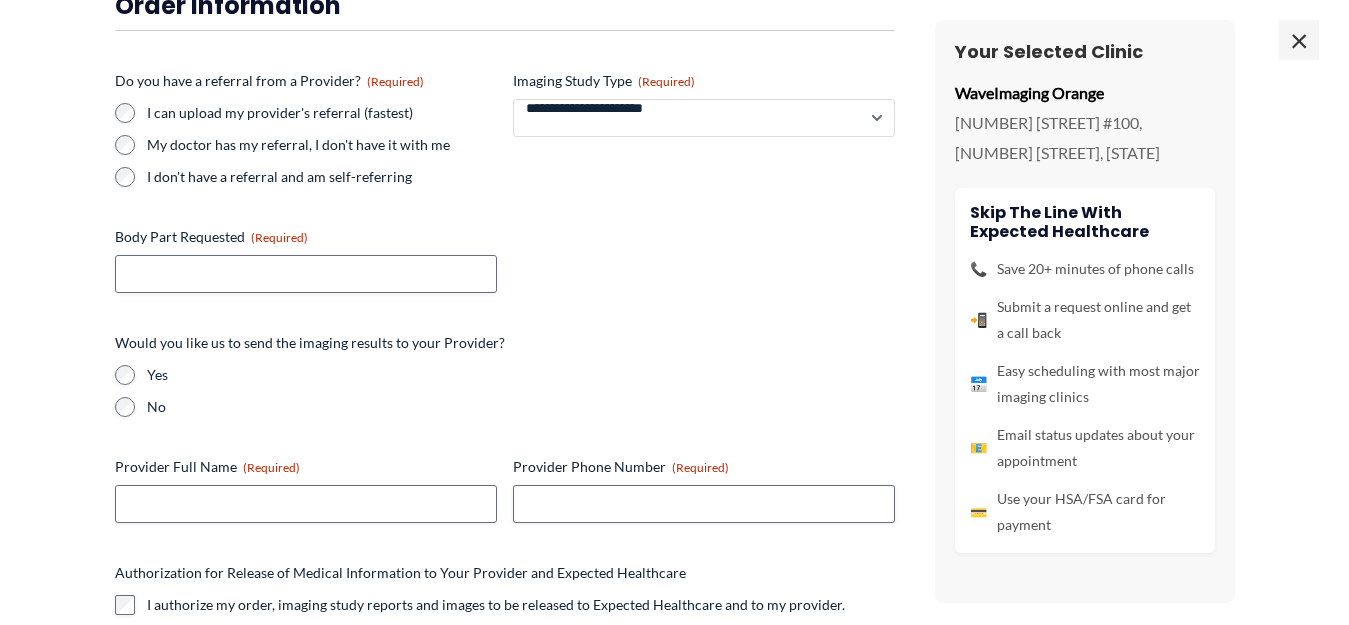 click on "**********" at bounding box center [704, 118] 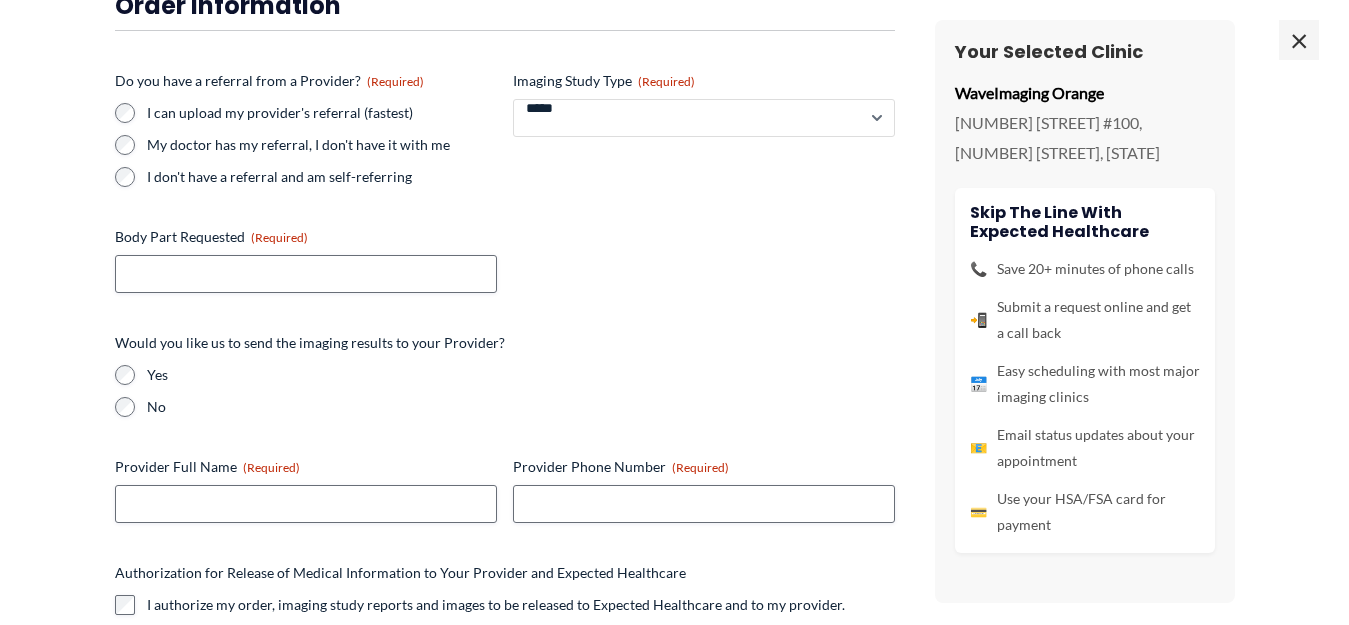 click on "**********" at bounding box center [704, 118] 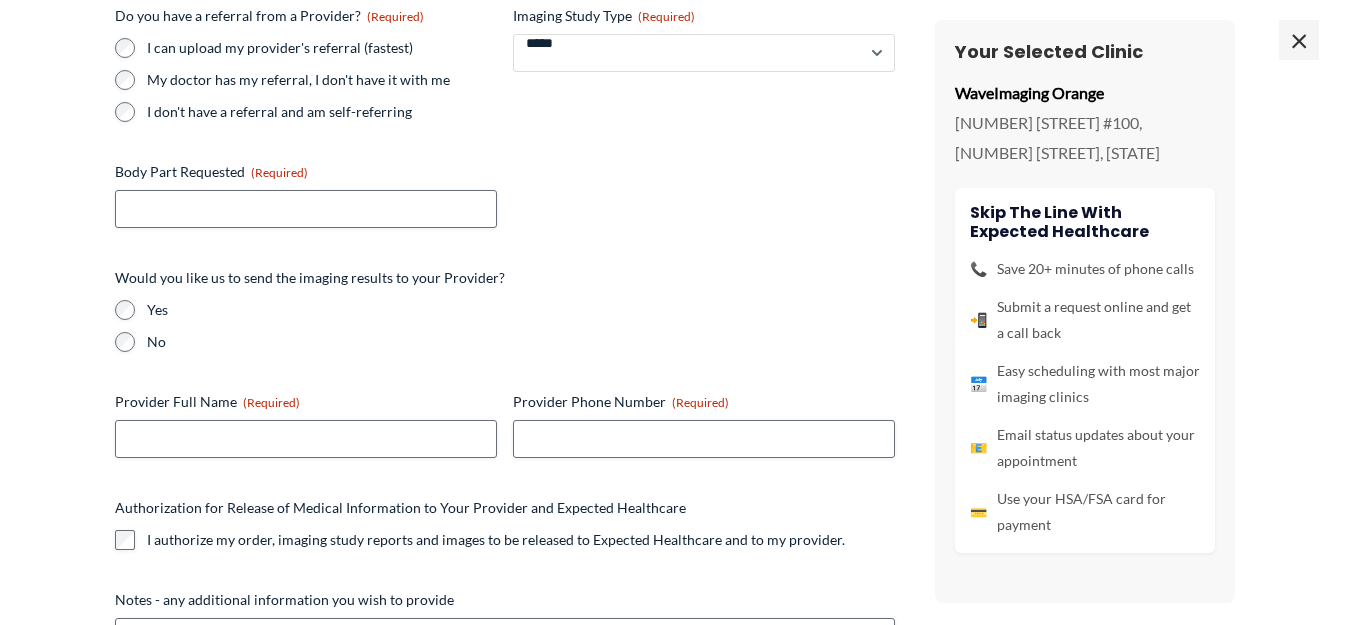 scroll, scrollTop: 299, scrollLeft: 0, axis: vertical 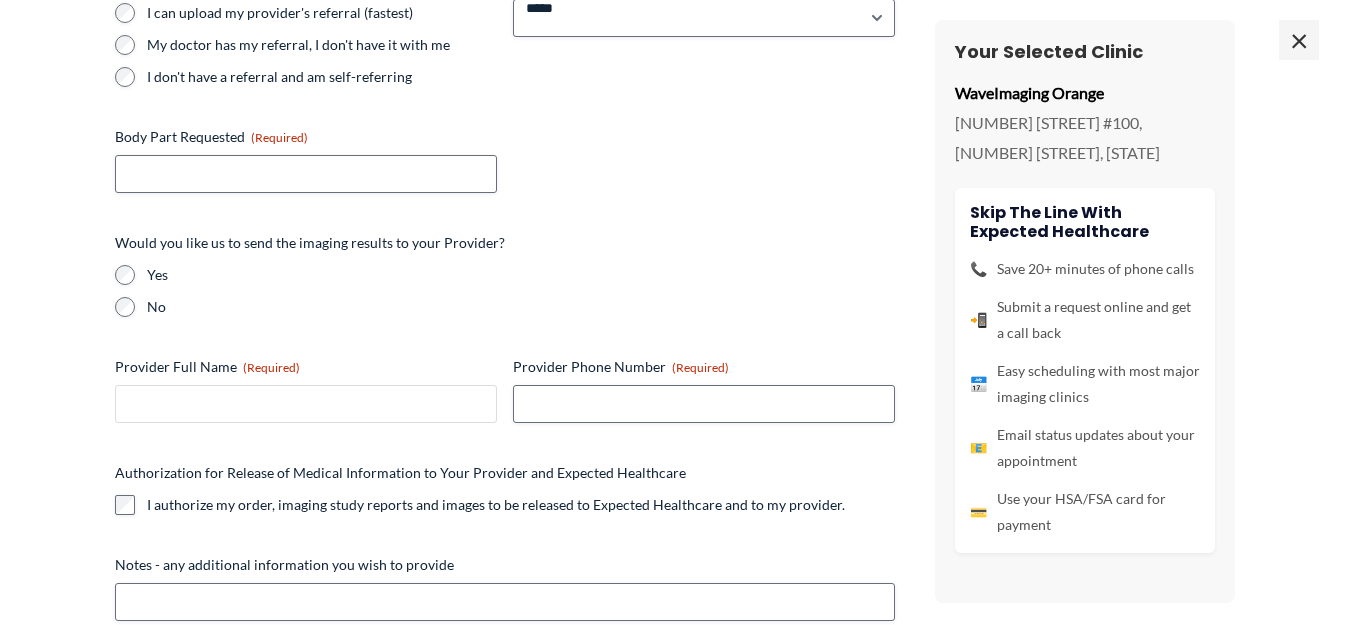 click on "Provider Full Name (Required)" at bounding box center (306, 404) 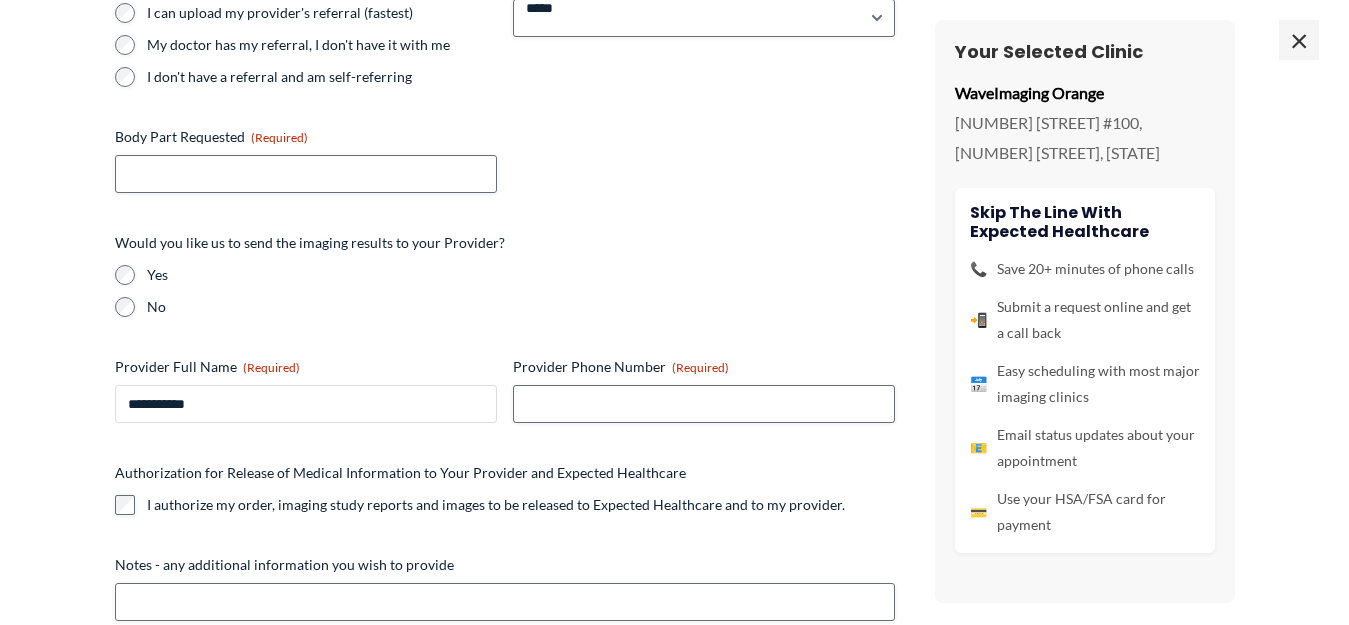 type on "**********" 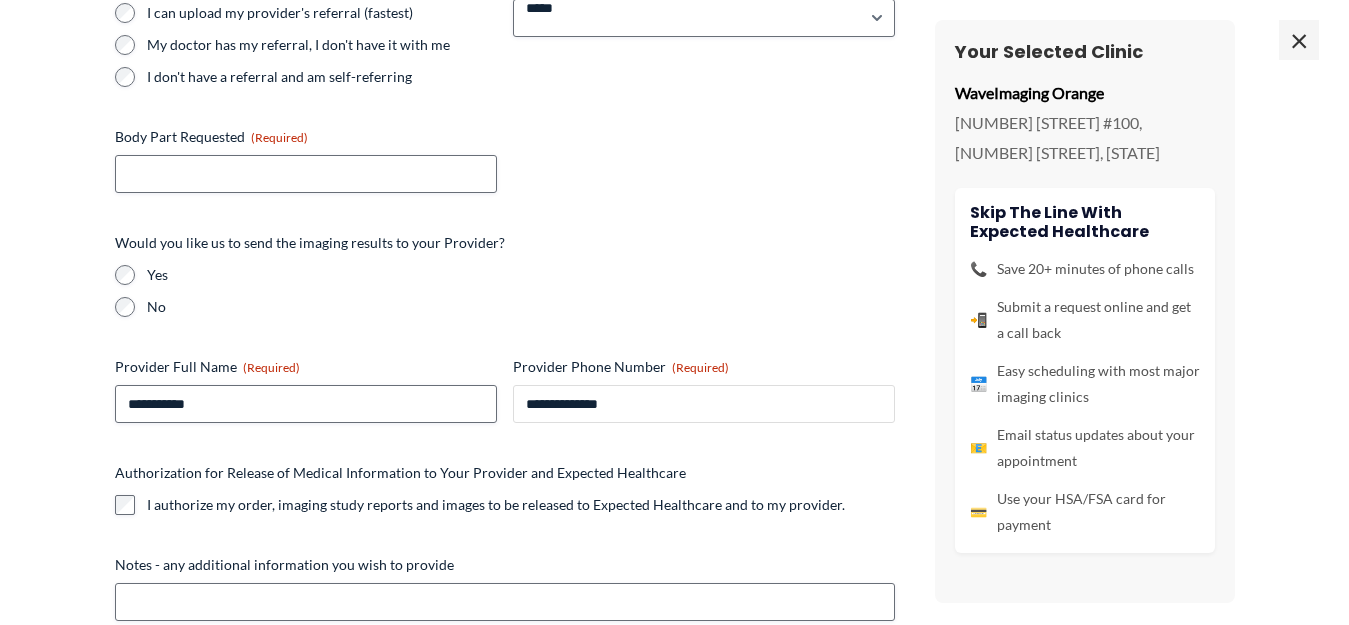 click on "**********" at bounding box center [704, 404] 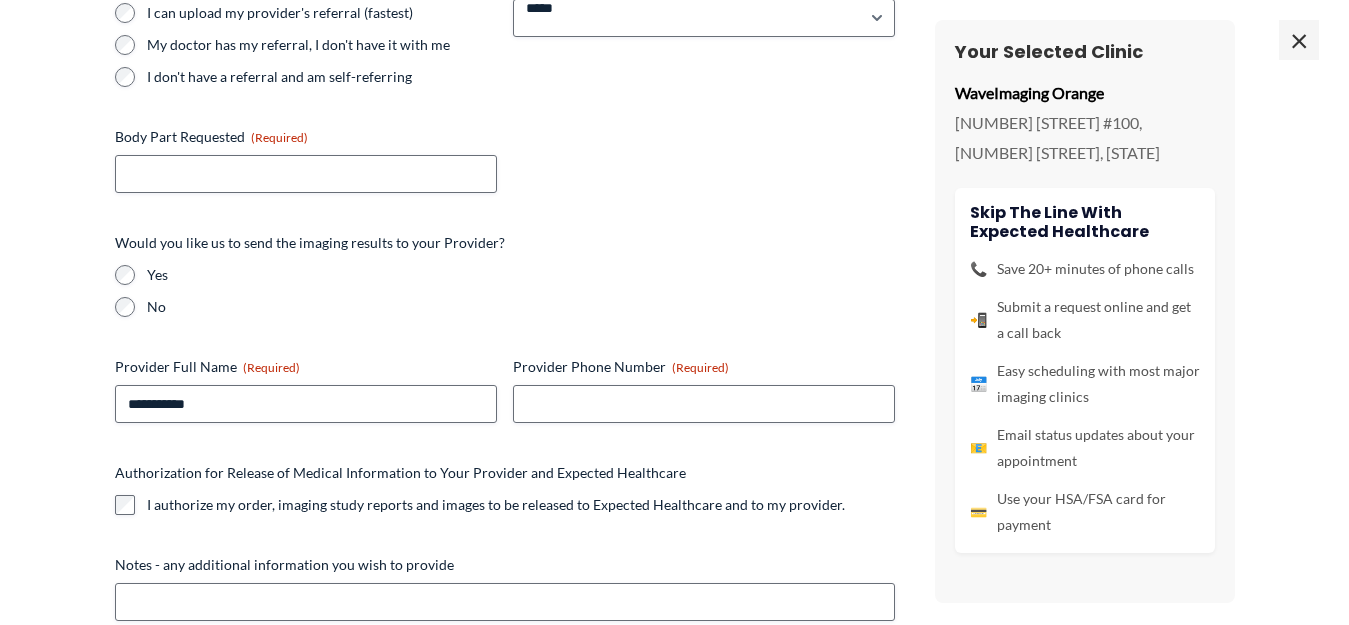 click on "**********" at bounding box center (505, 255) 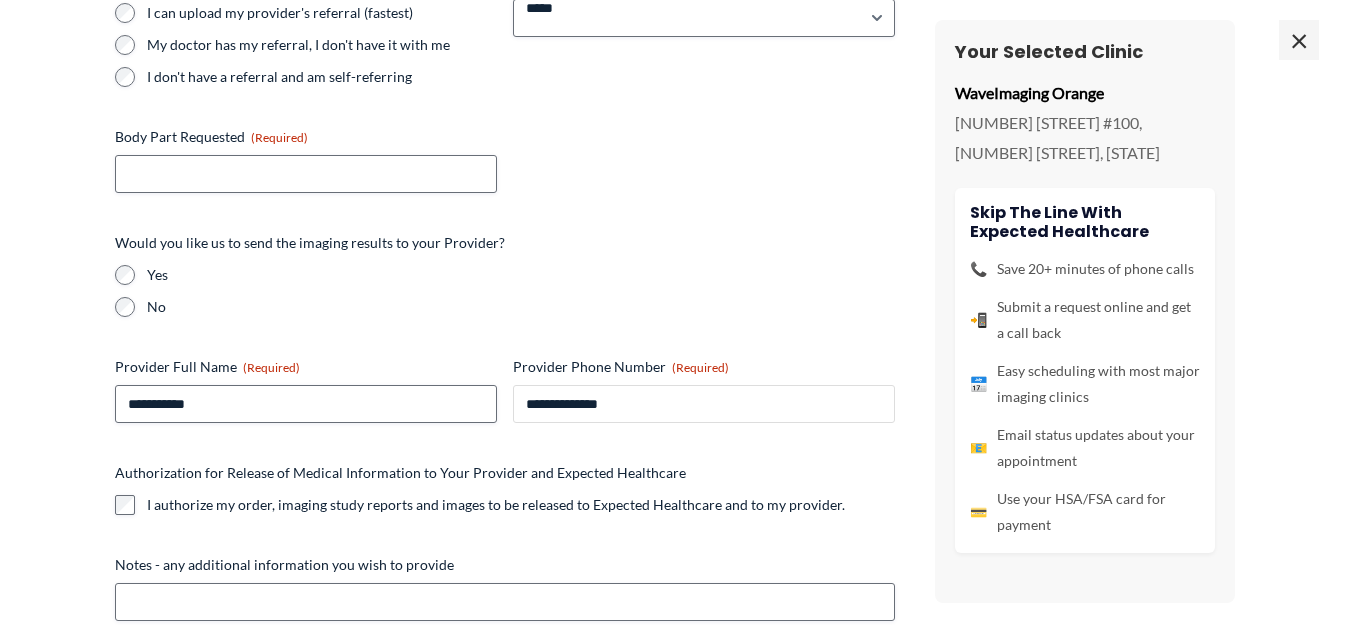 click on "**********" at bounding box center (704, 404) 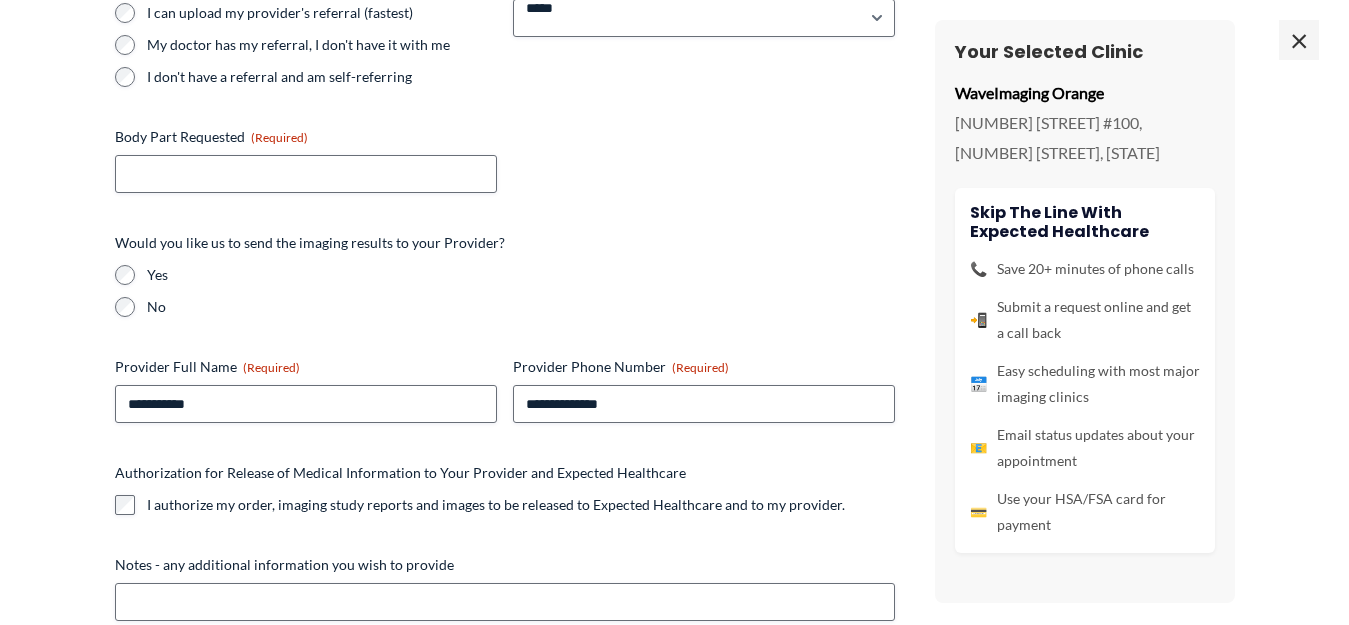 click on "No" at bounding box center (521, 307) 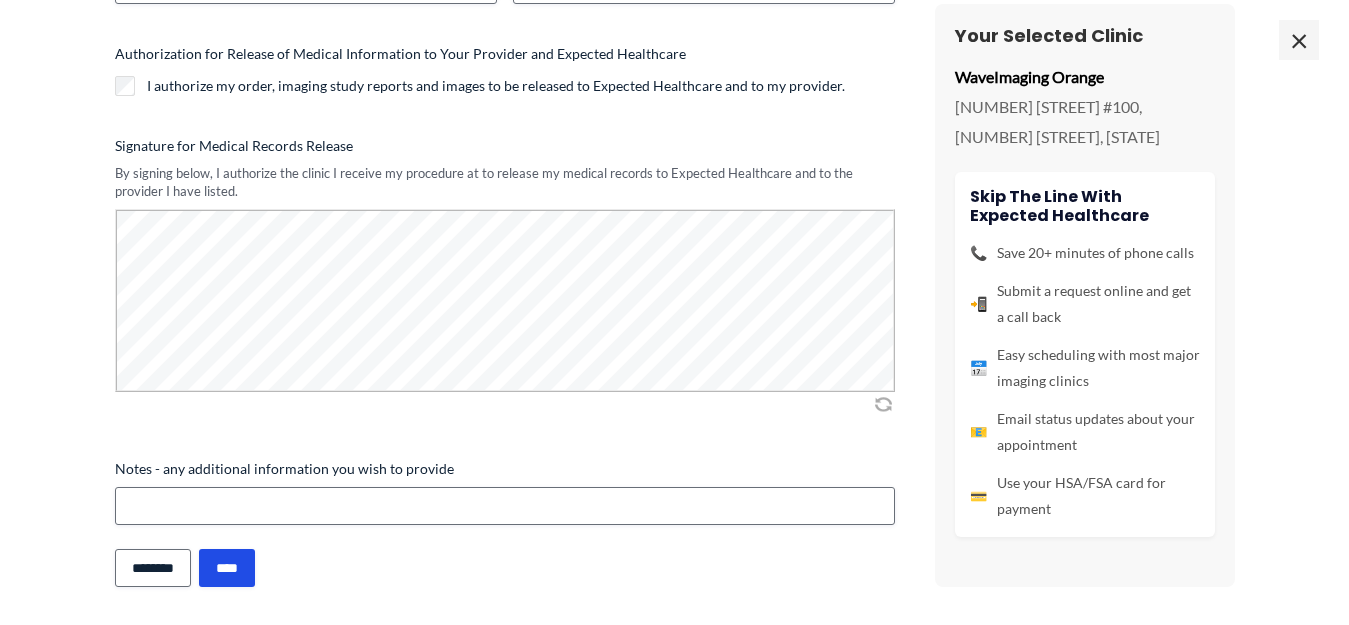 scroll, scrollTop: 720, scrollLeft: 0, axis: vertical 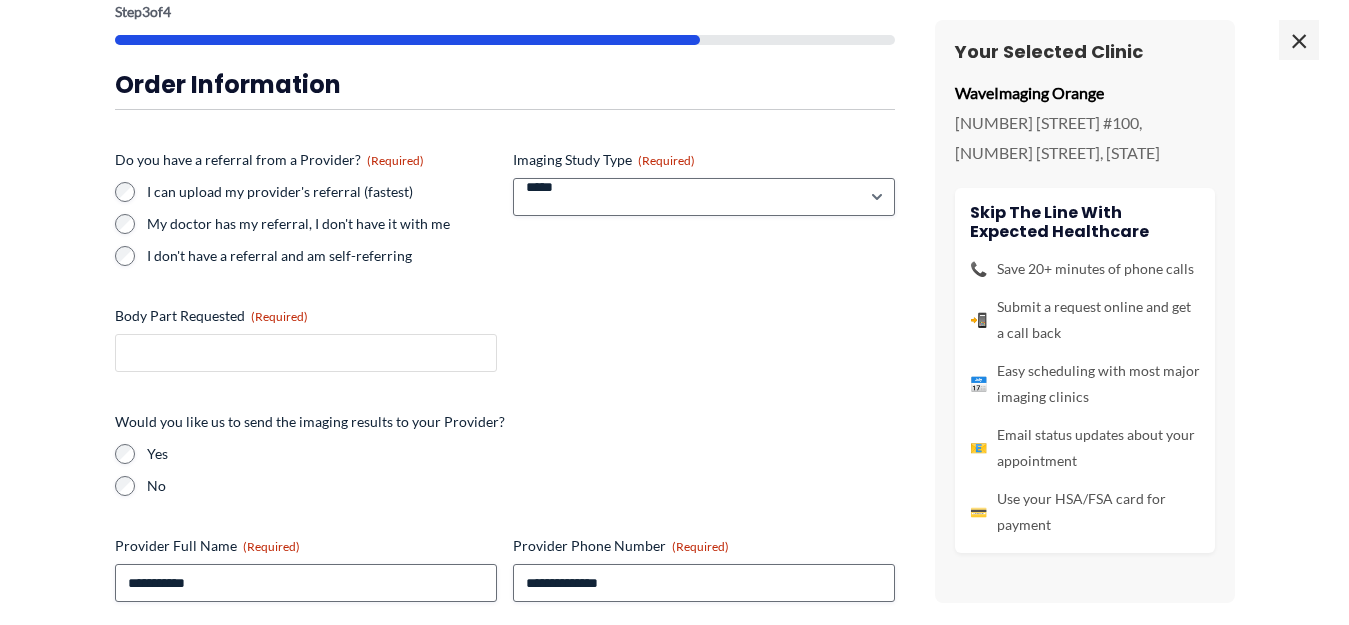 click on "Body Part Requested (Required)" at bounding box center (306, 353) 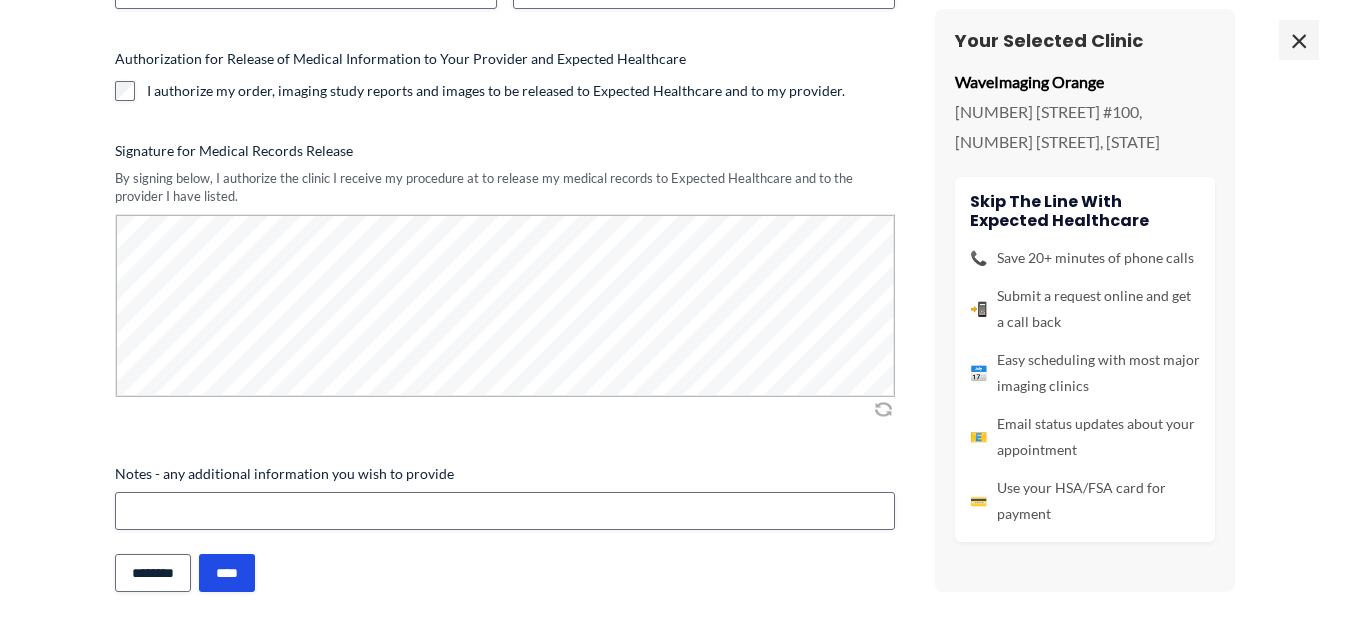 scroll, scrollTop: 720, scrollLeft: 0, axis: vertical 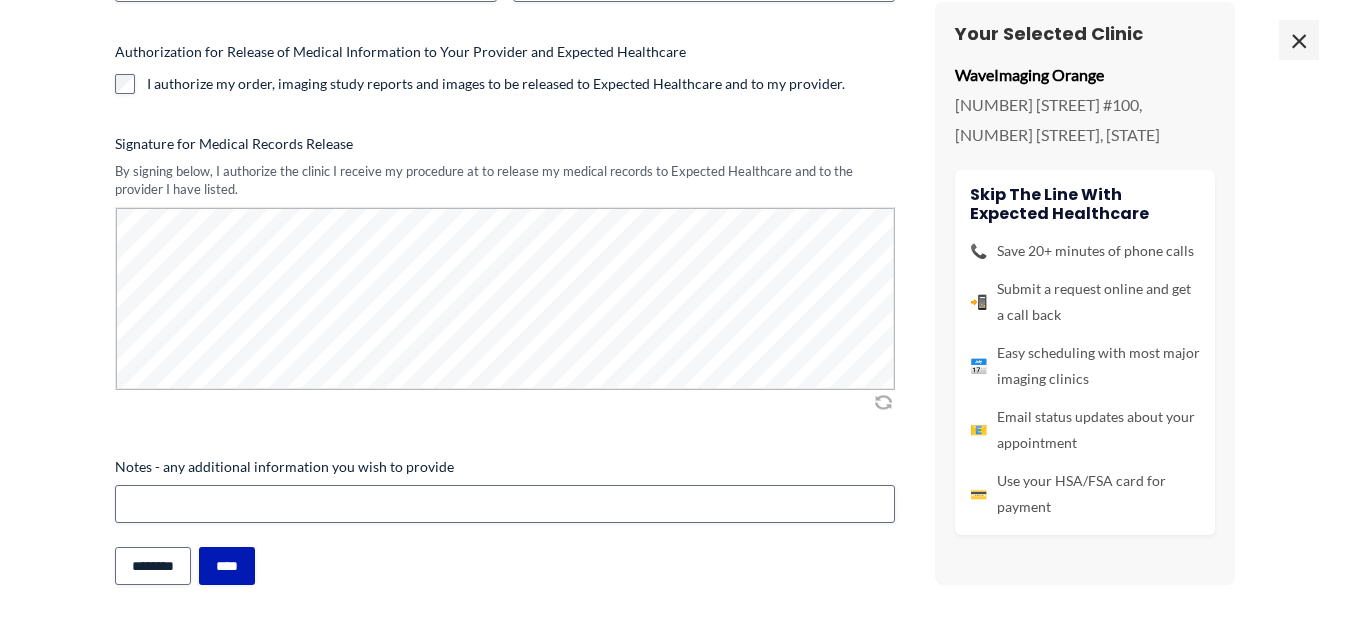 type on "***" 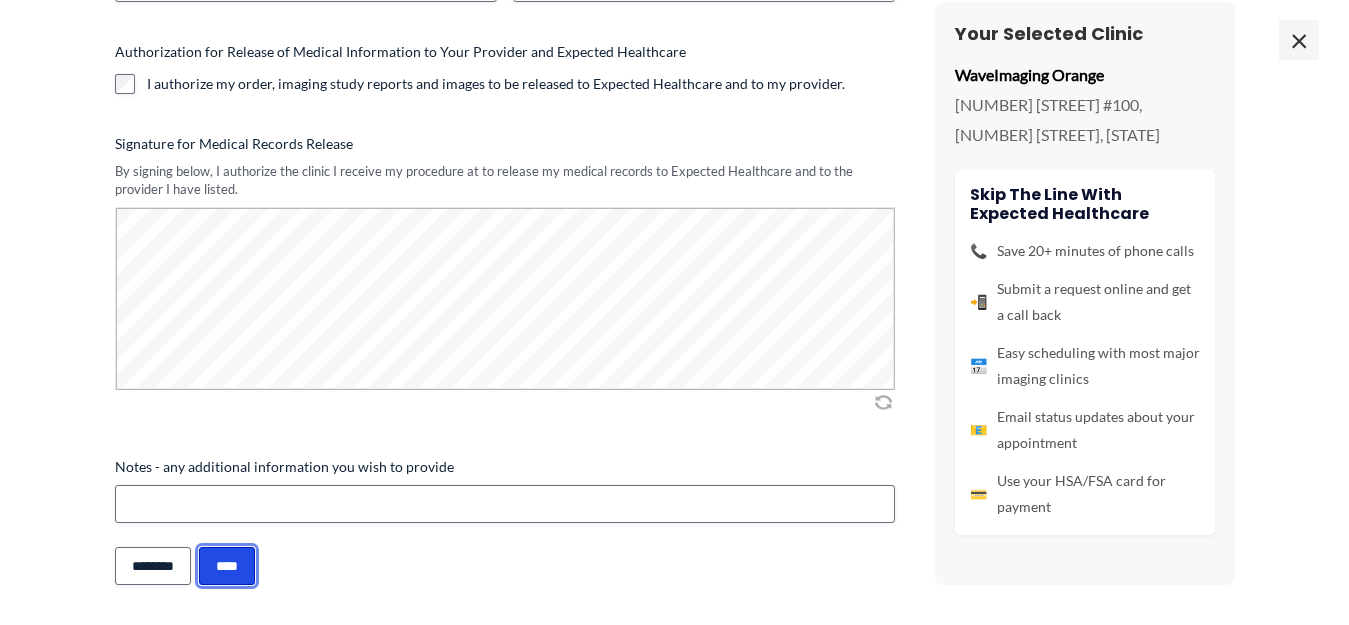 click on "****" at bounding box center [227, 566] 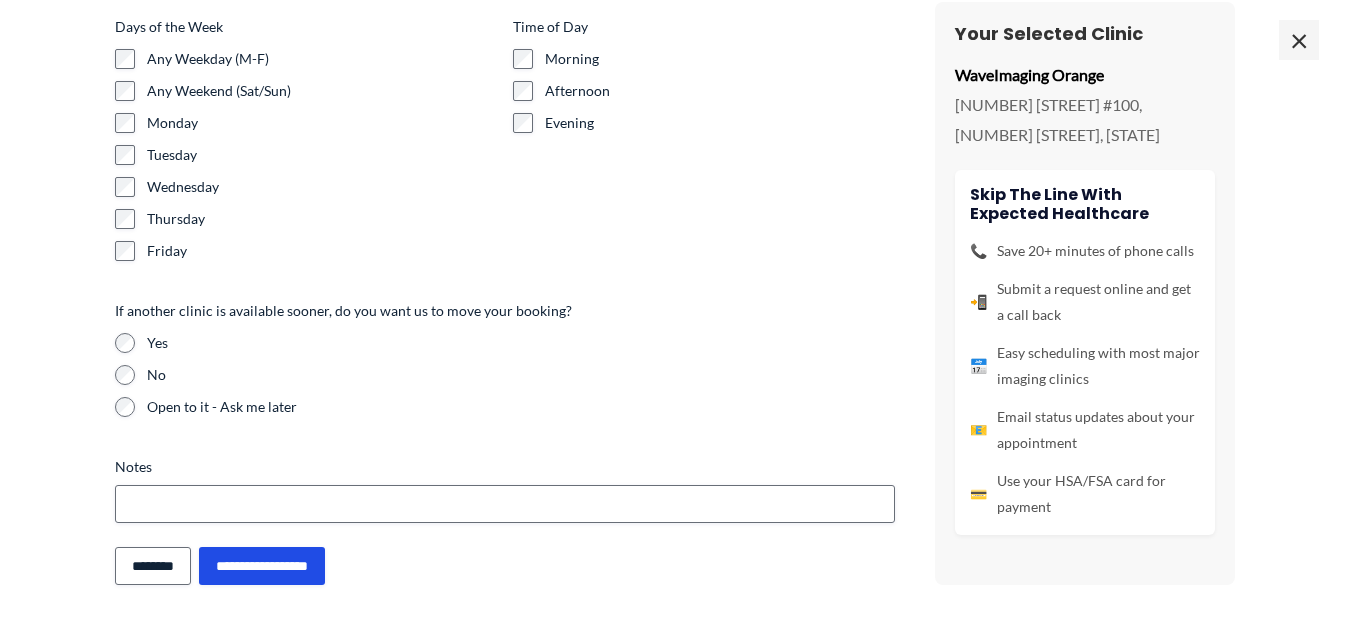 scroll, scrollTop: 1591, scrollLeft: 0, axis: vertical 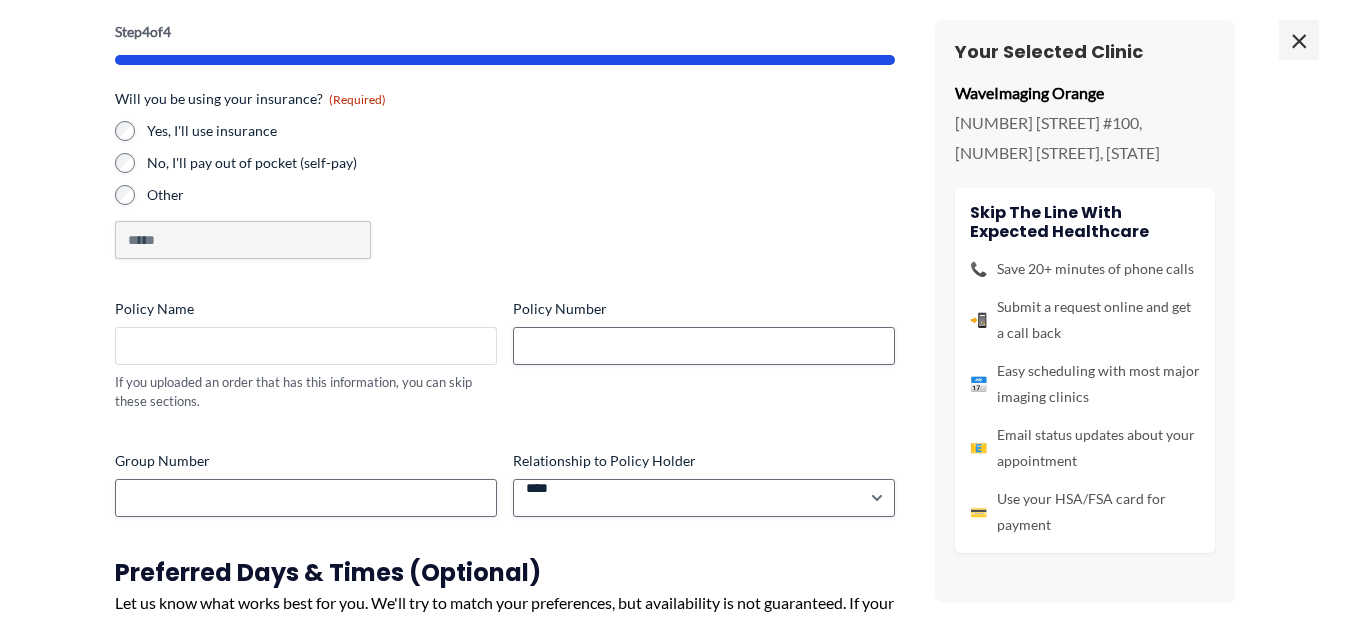 click on "Policy Name" at bounding box center [306, 346] 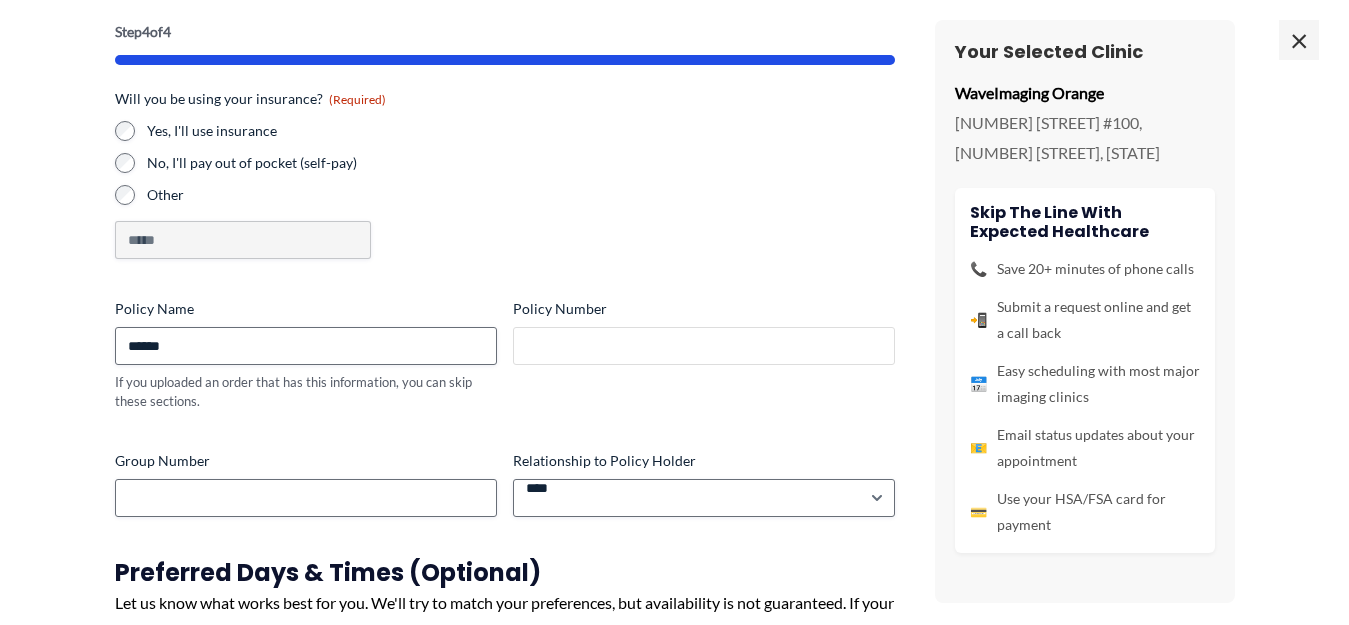 click on "Policy Number" at bounding box center [704, 346] 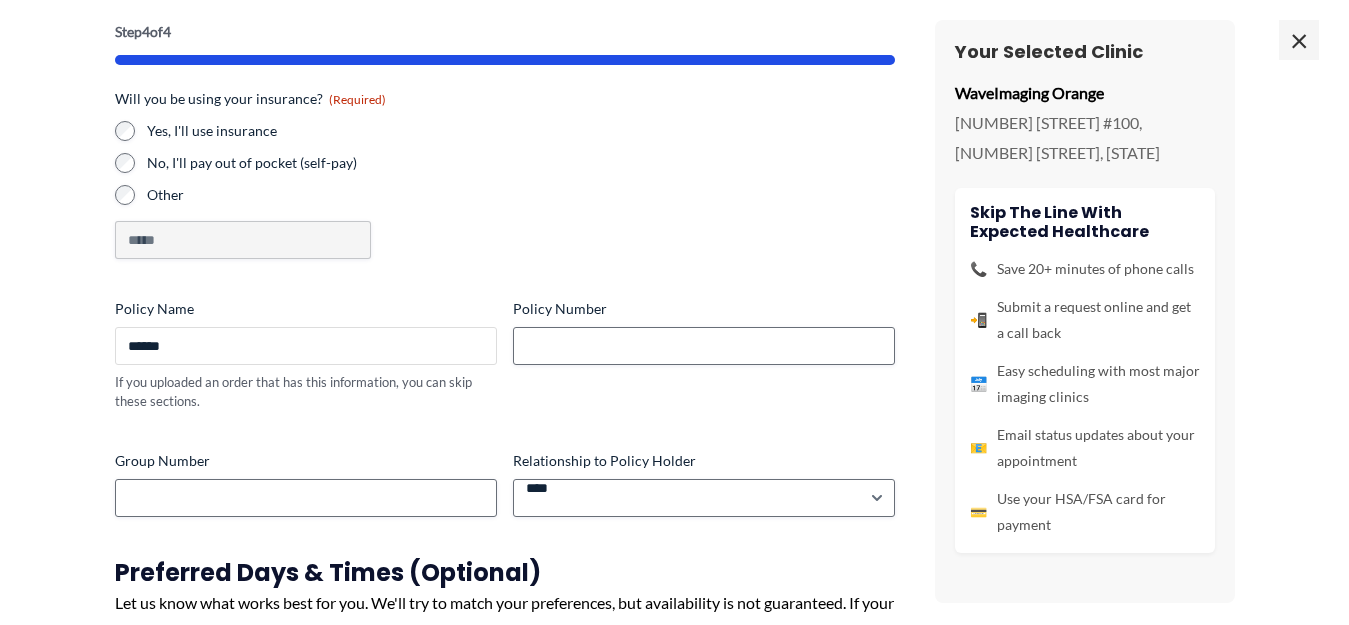 click on "******" at bounding box center [306, 346] 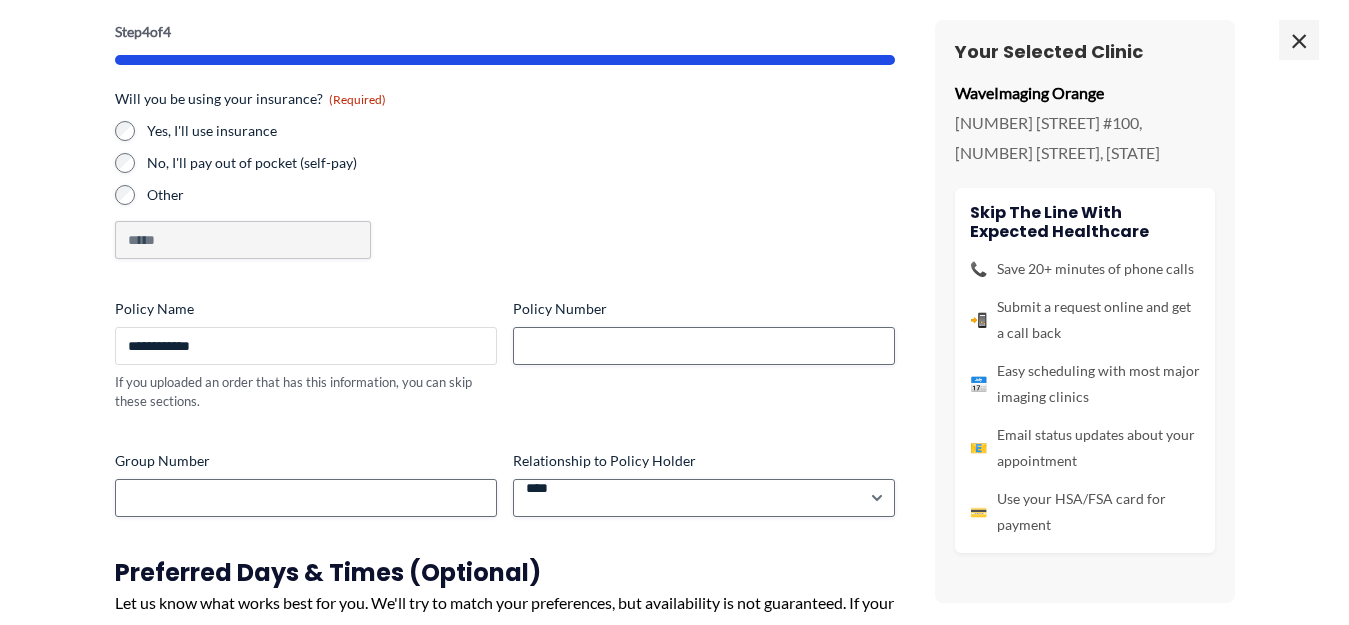 type on "**********" 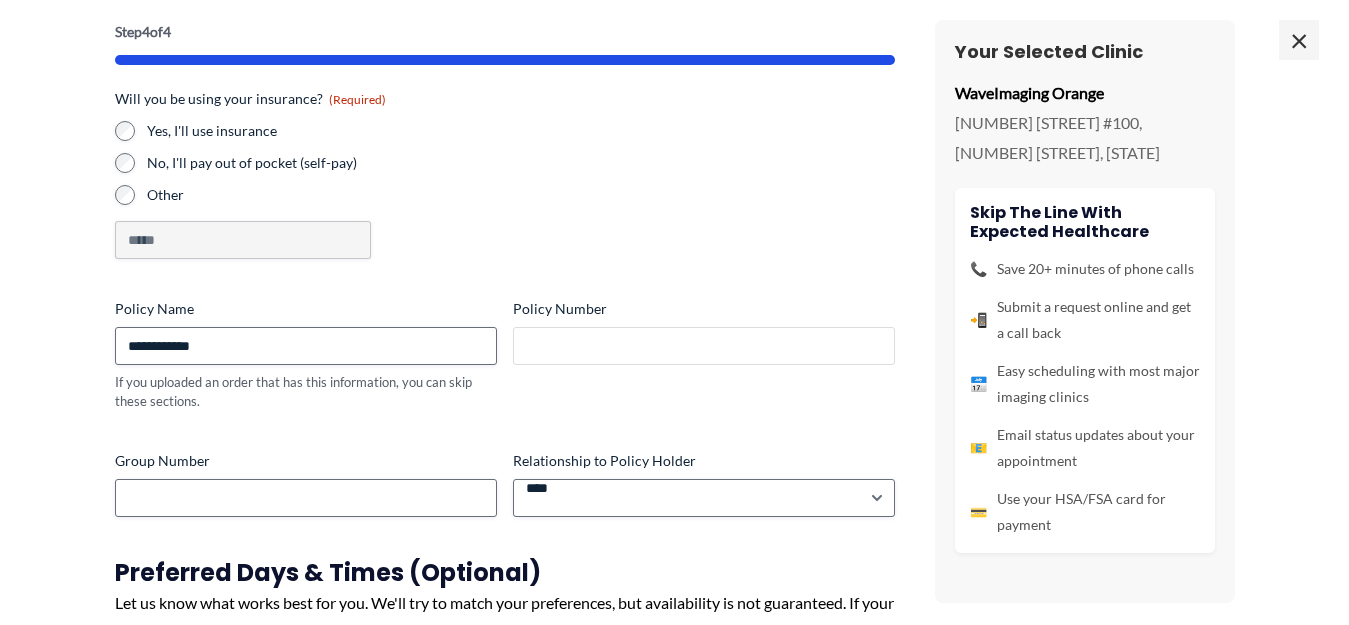 click on "Policy Number" at bounding box center (704, 346) 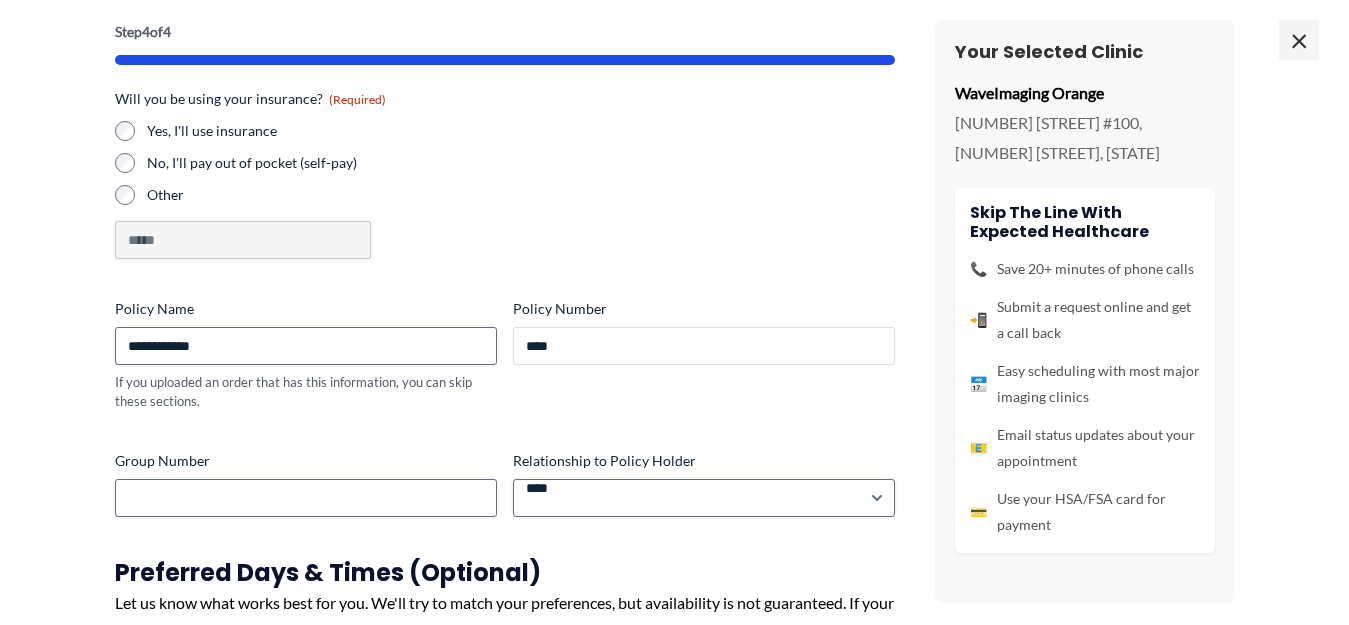 drag, startPoint x: 545, startPoint y: 347, endPoint x: 501, endPoint y: 347, distance: 44 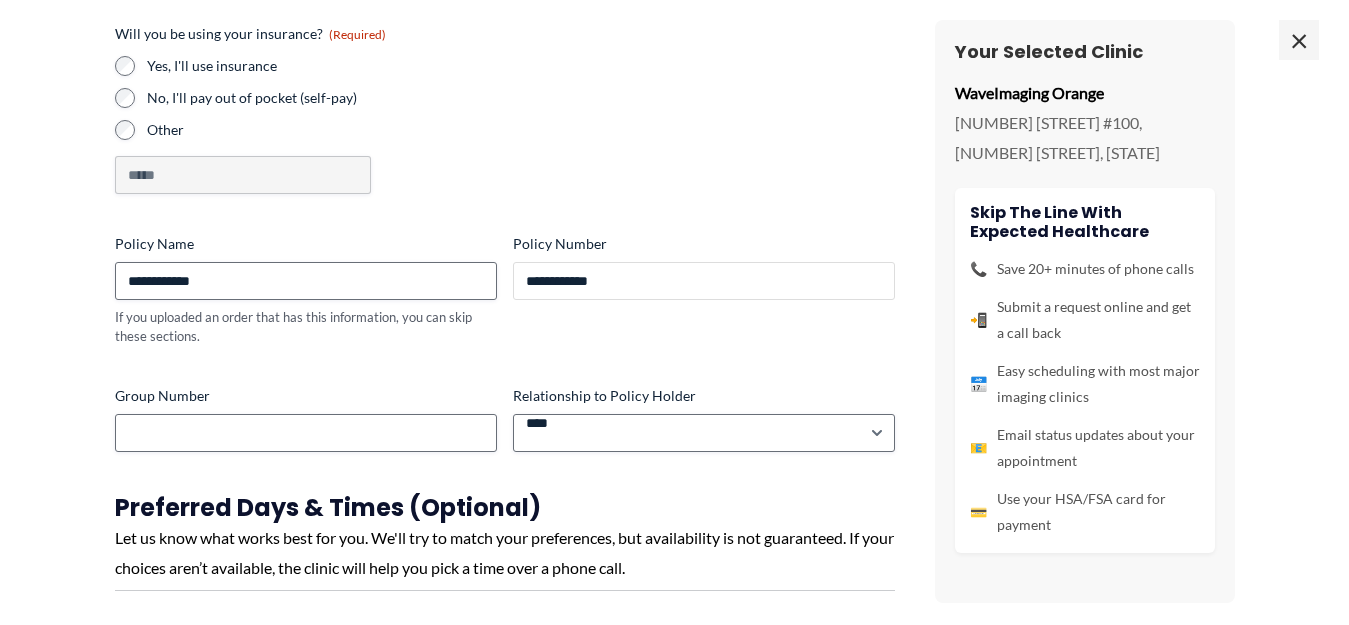 scroll, scrollTop: 200, scrollLeft: 0, axis: vertical 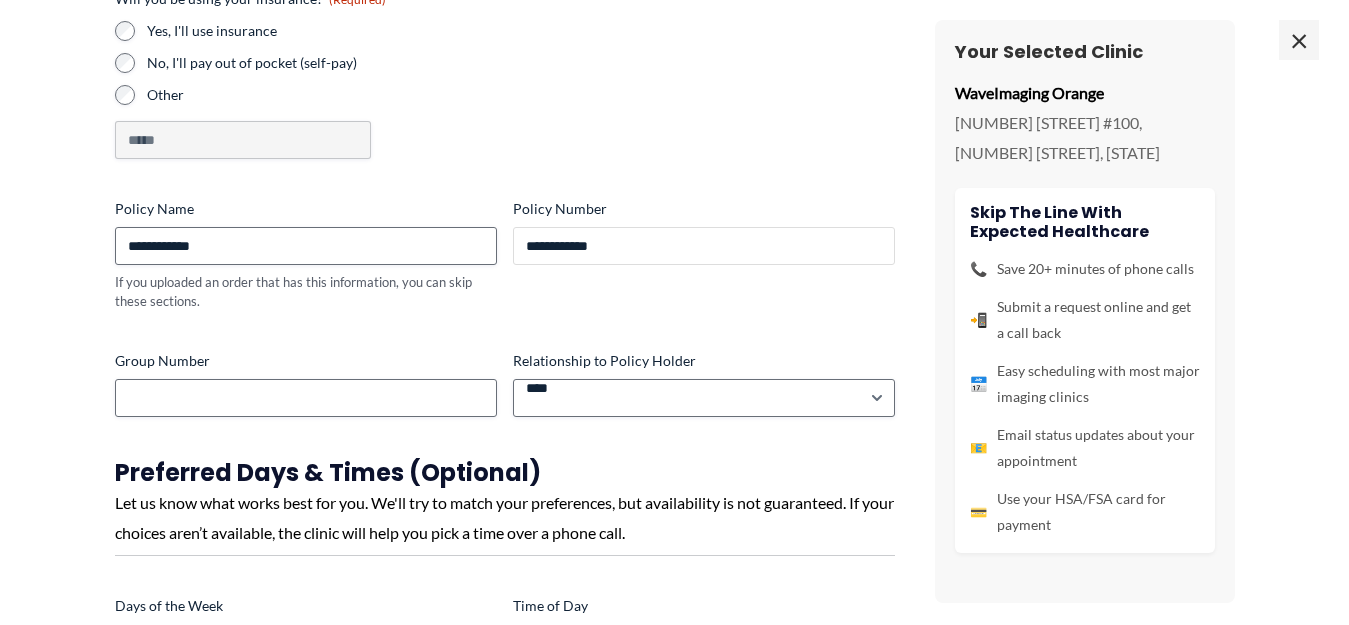 type on "**********" 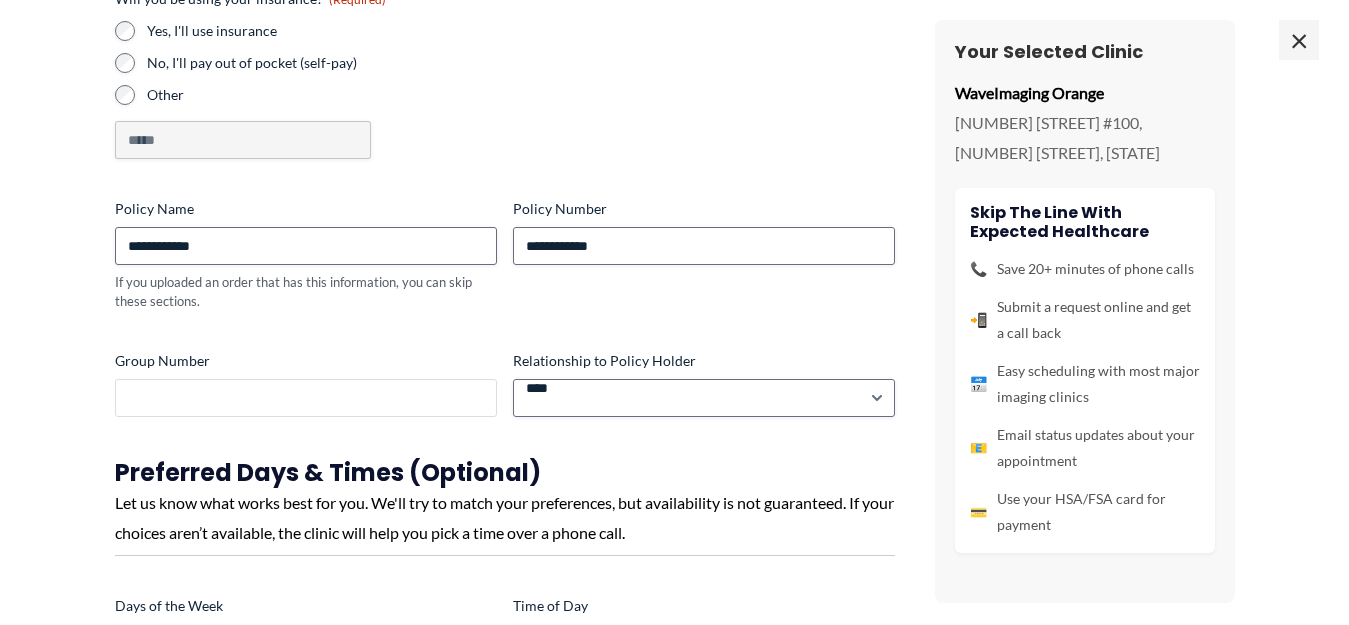 click on "Group Number" at bounding box center [306, 398] 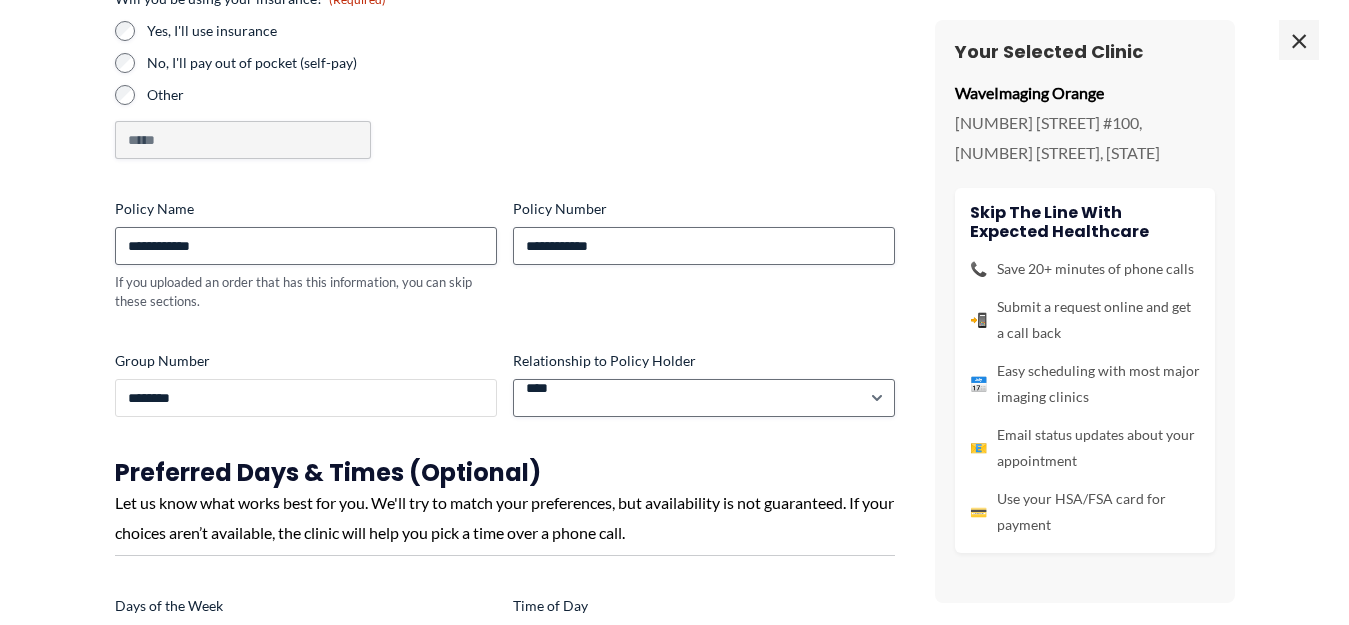 type on "********" 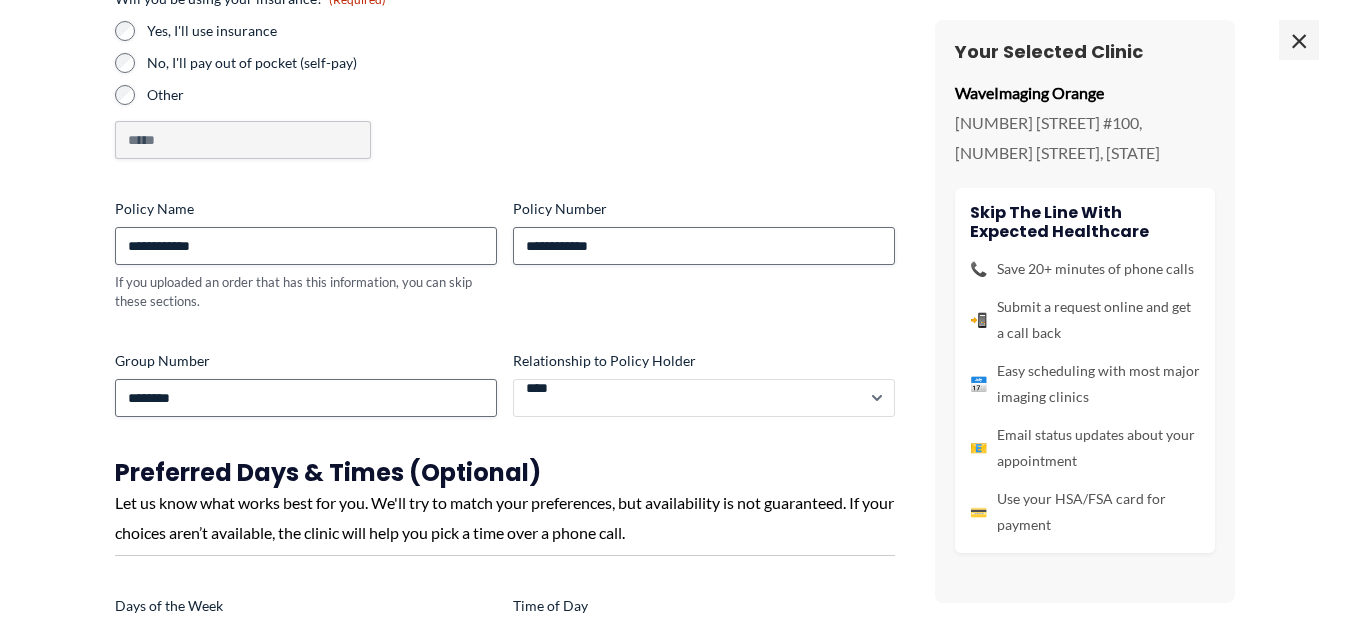 click on "**** ****** ********* *****" at bounding box center (704, 398) 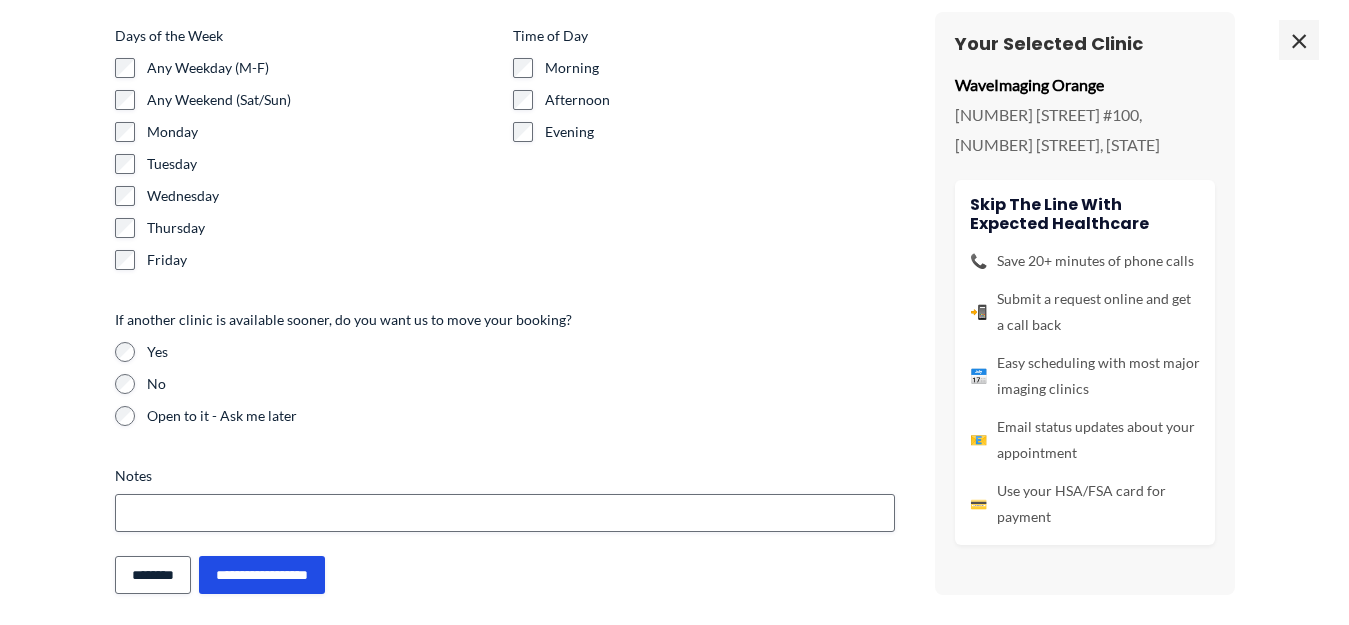 scroll, scrollTop: 779, scrollLeft: 0, axis: vertical 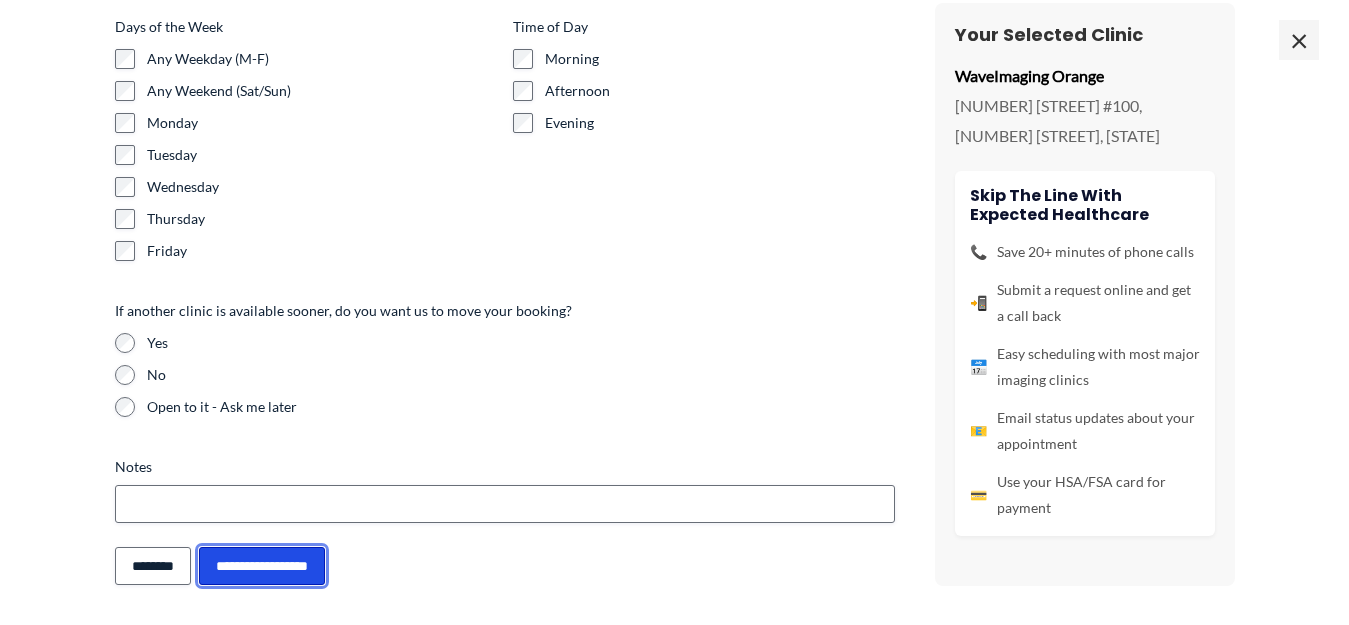 click on "**********" at bounding box center [262, 566] 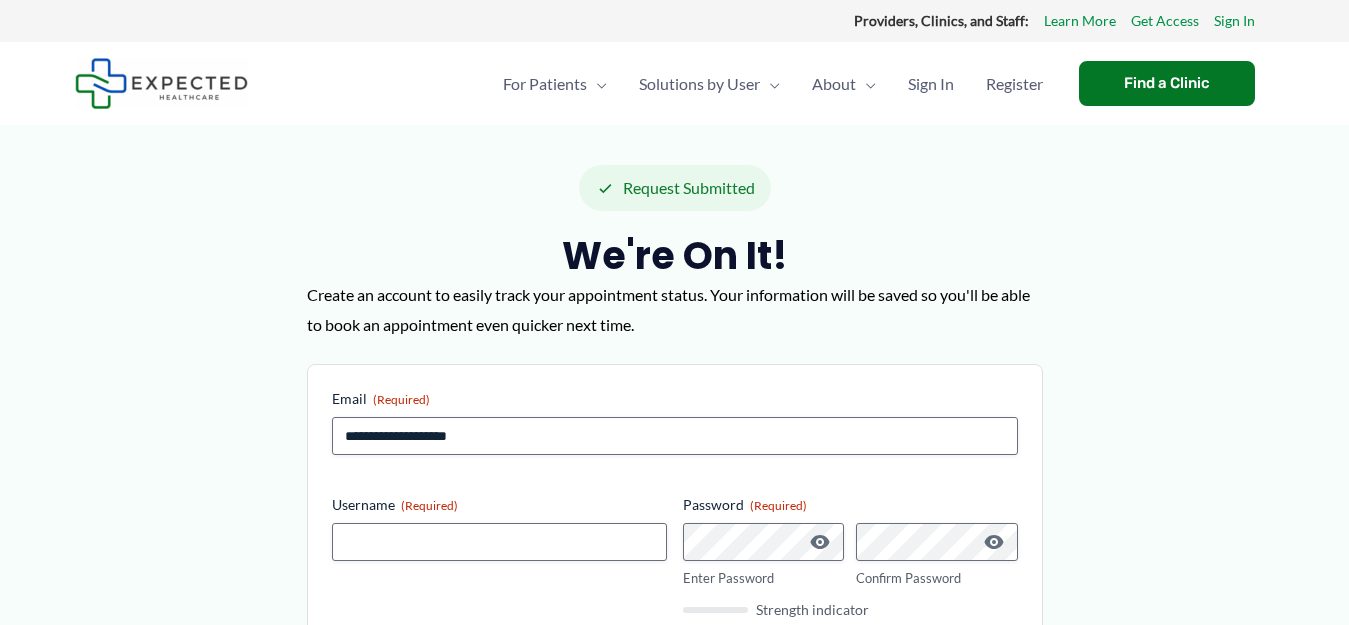 scroll, scrollTop: 0, scrollLeft: 0, axis: both 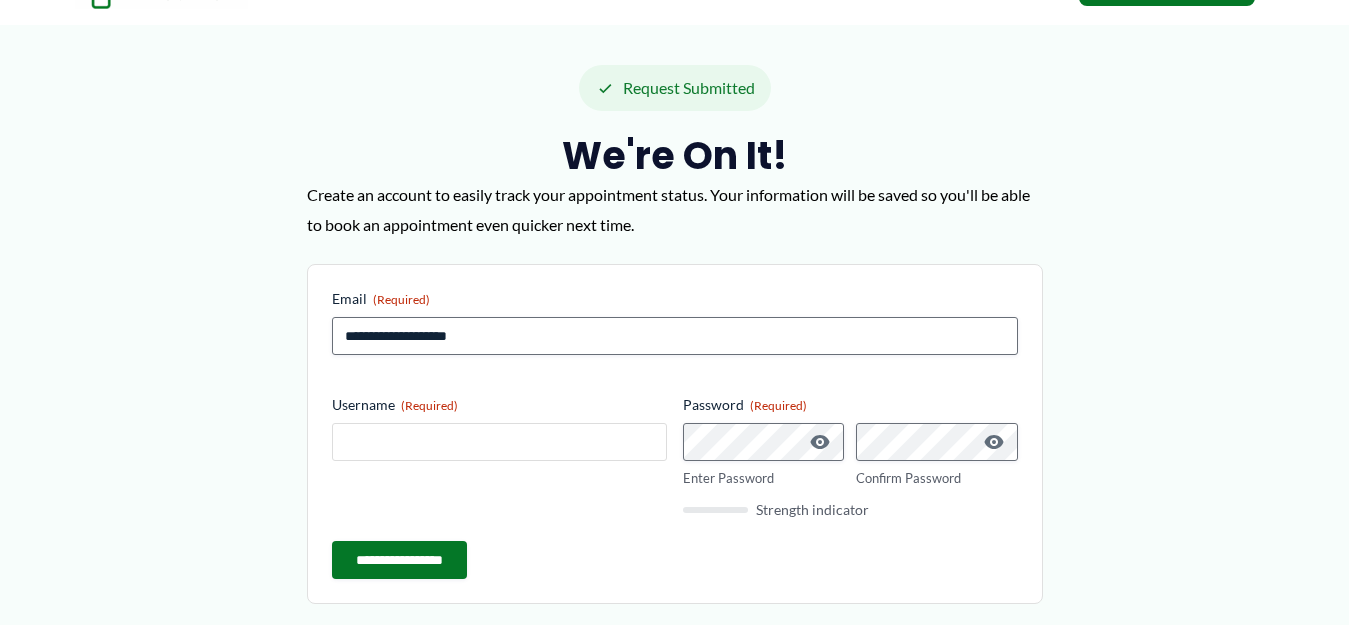 drag, startPoint x: 501, startPoint y: 443, endPoint x: 521, endPoint y: 443, distance: 20 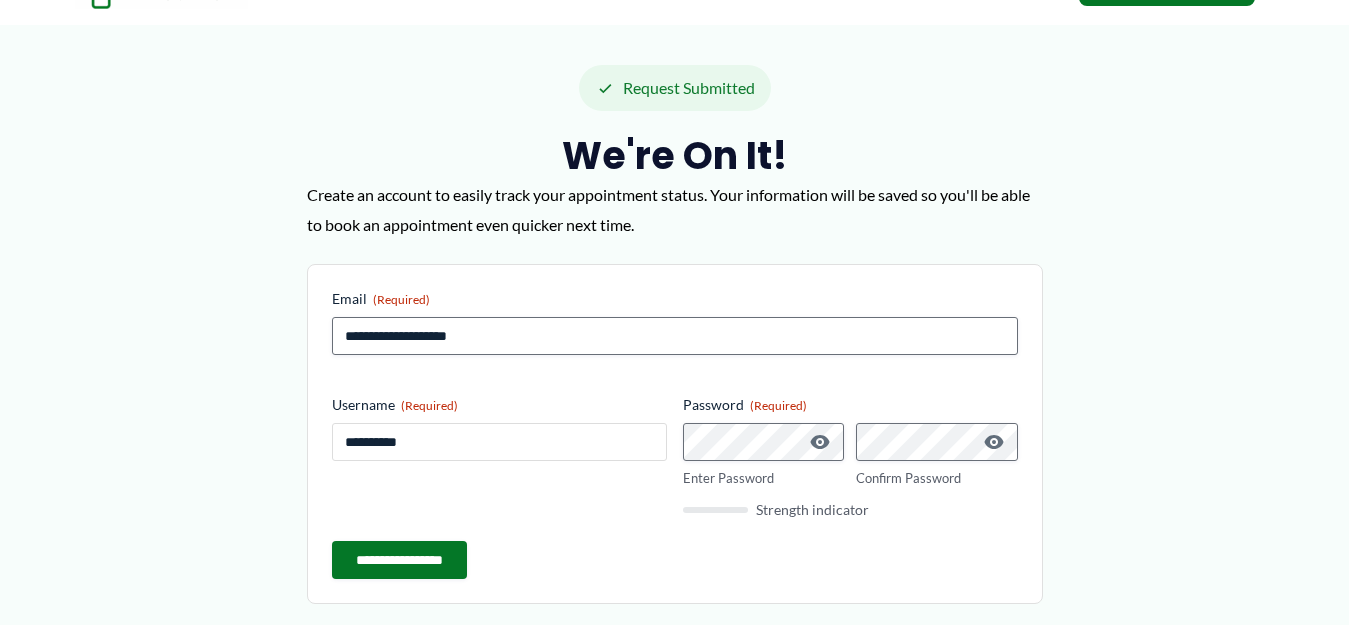 type on "**********" 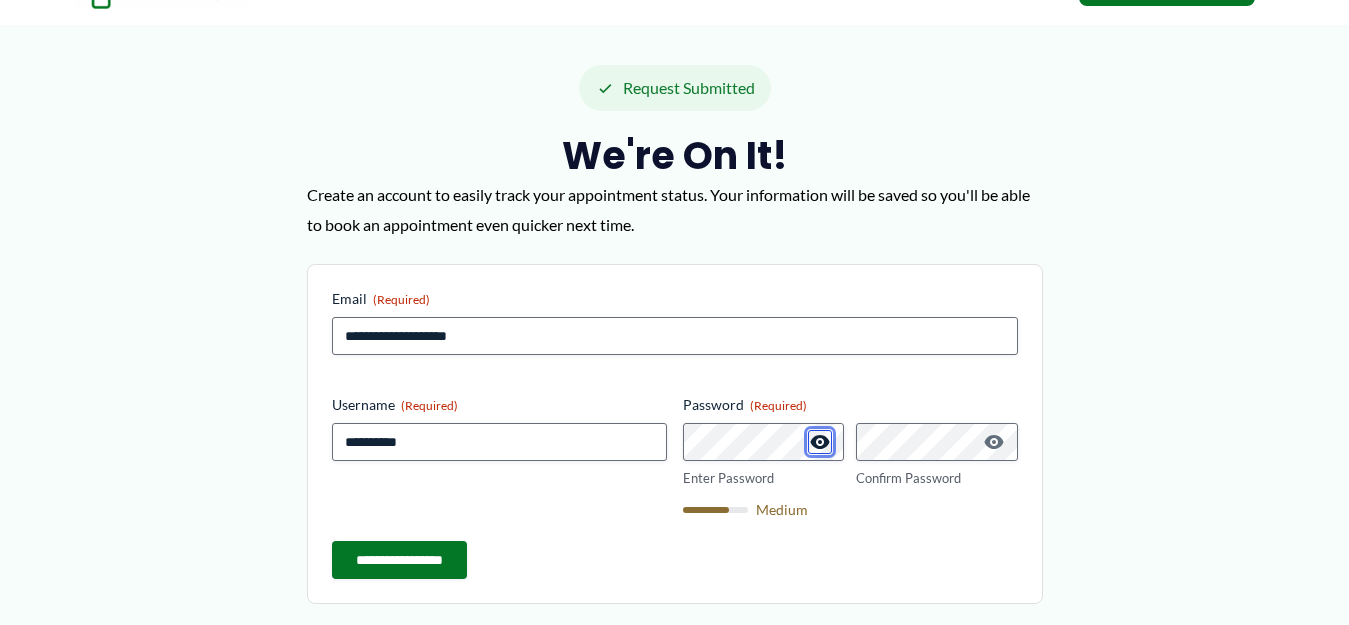 click at bounding box center (820, 442) 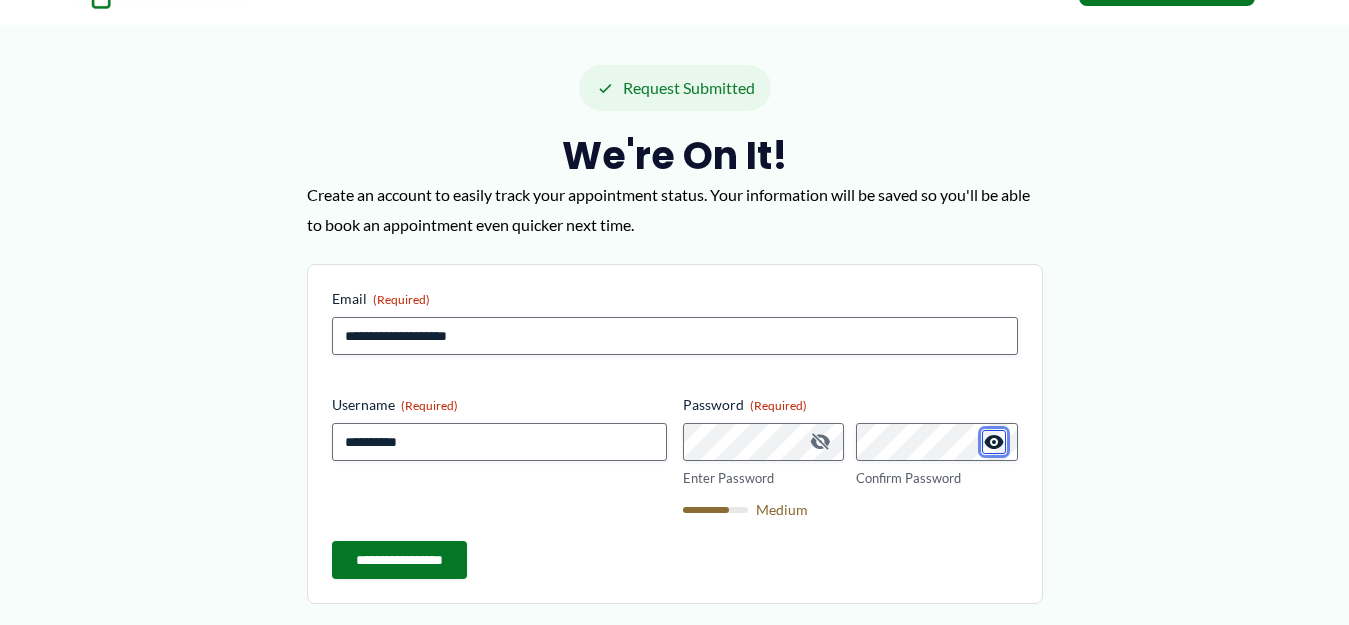 click at bounding box center [994, 442] 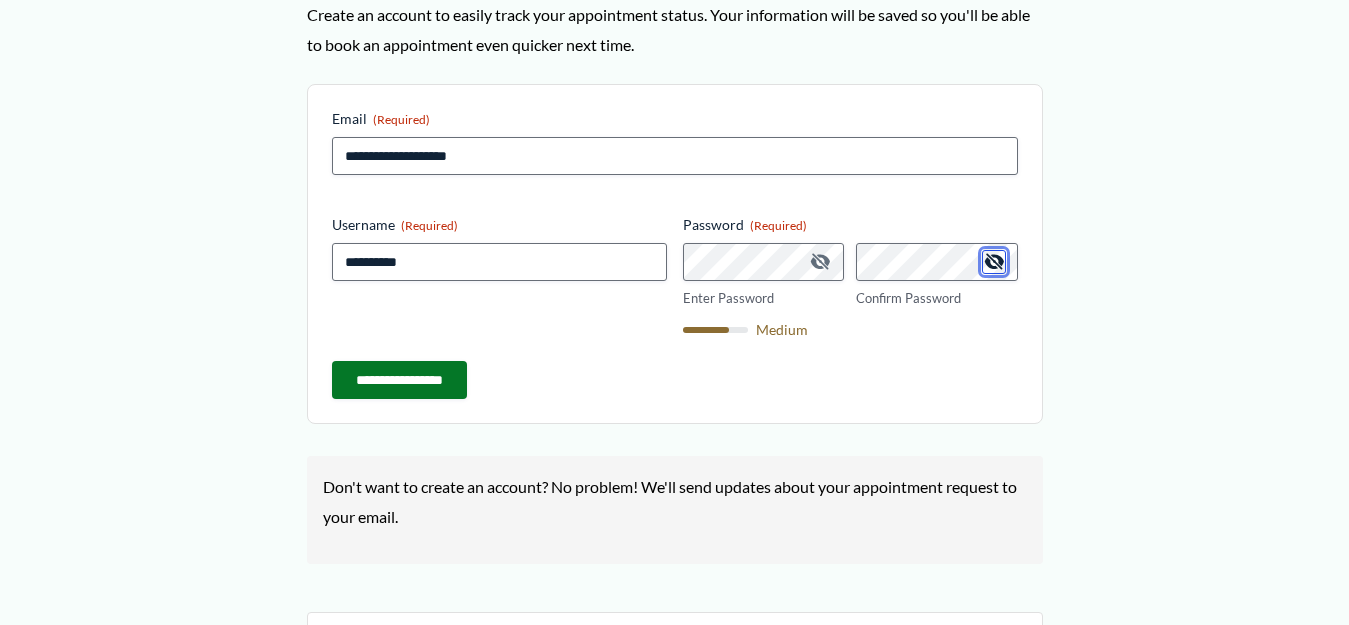 scroll, scrollTop: 300, scrollLeft: 0, axis: vertical 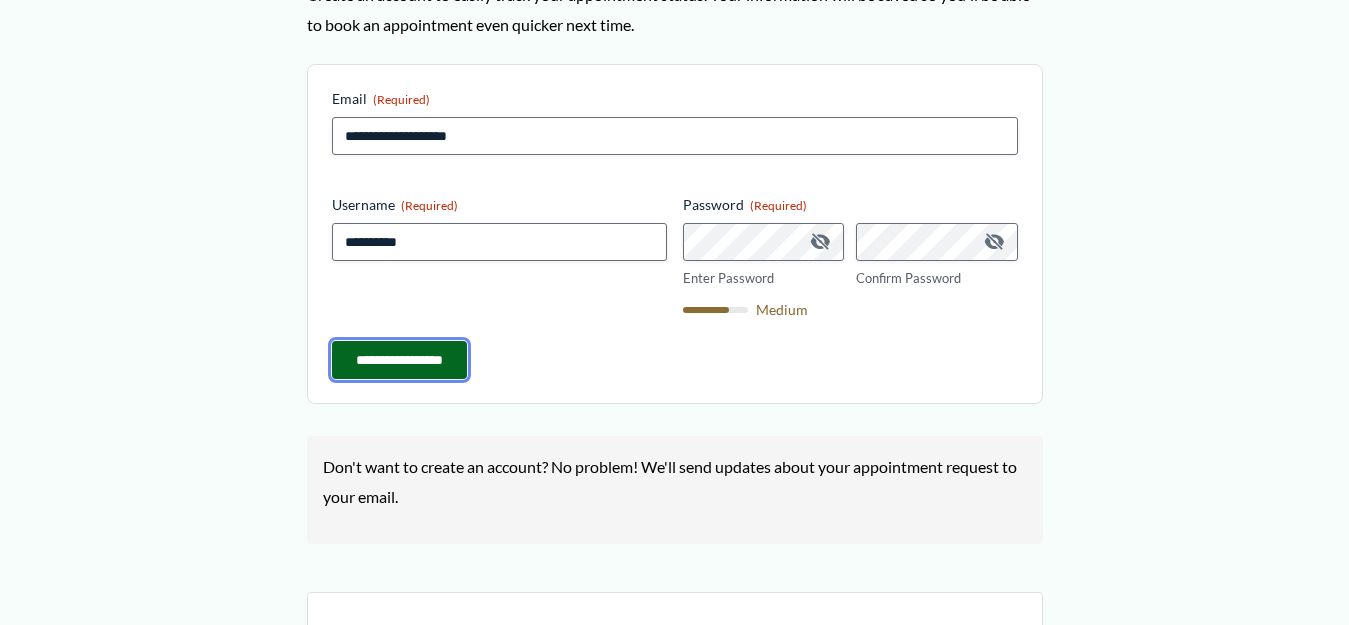 click on "**********" at bounding box center (399, 360) 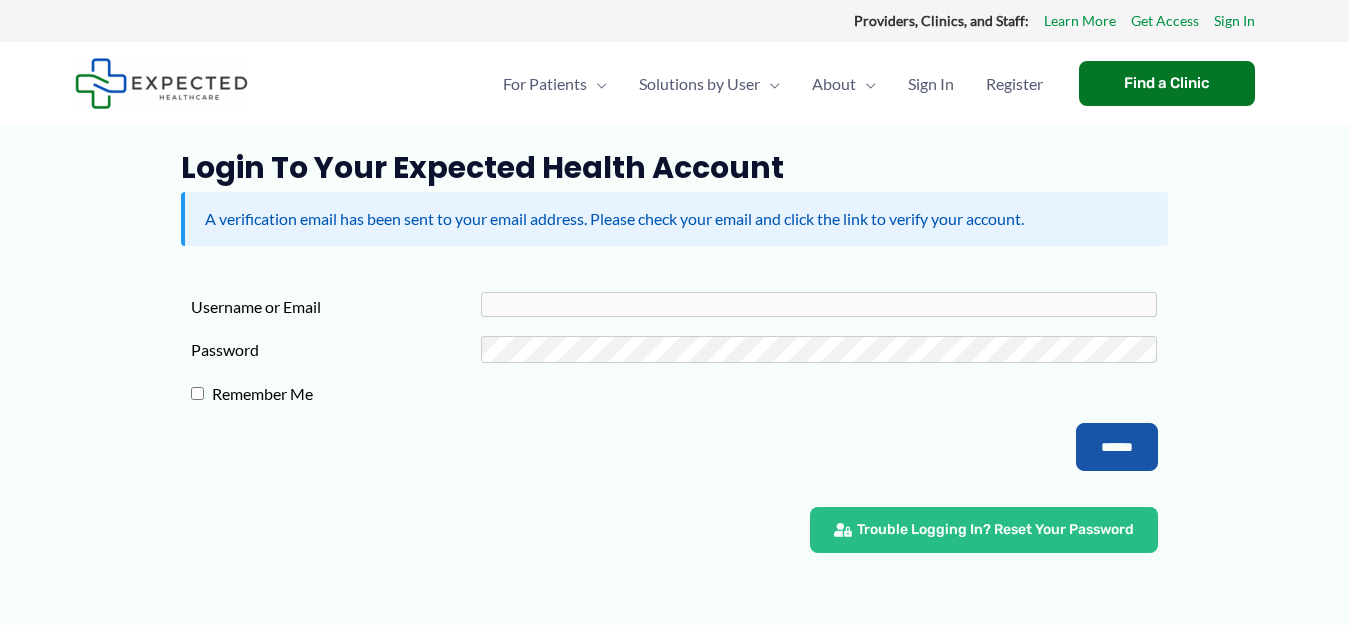 scroll, scrollTop: 0, scrollLeft: 0, axis: both 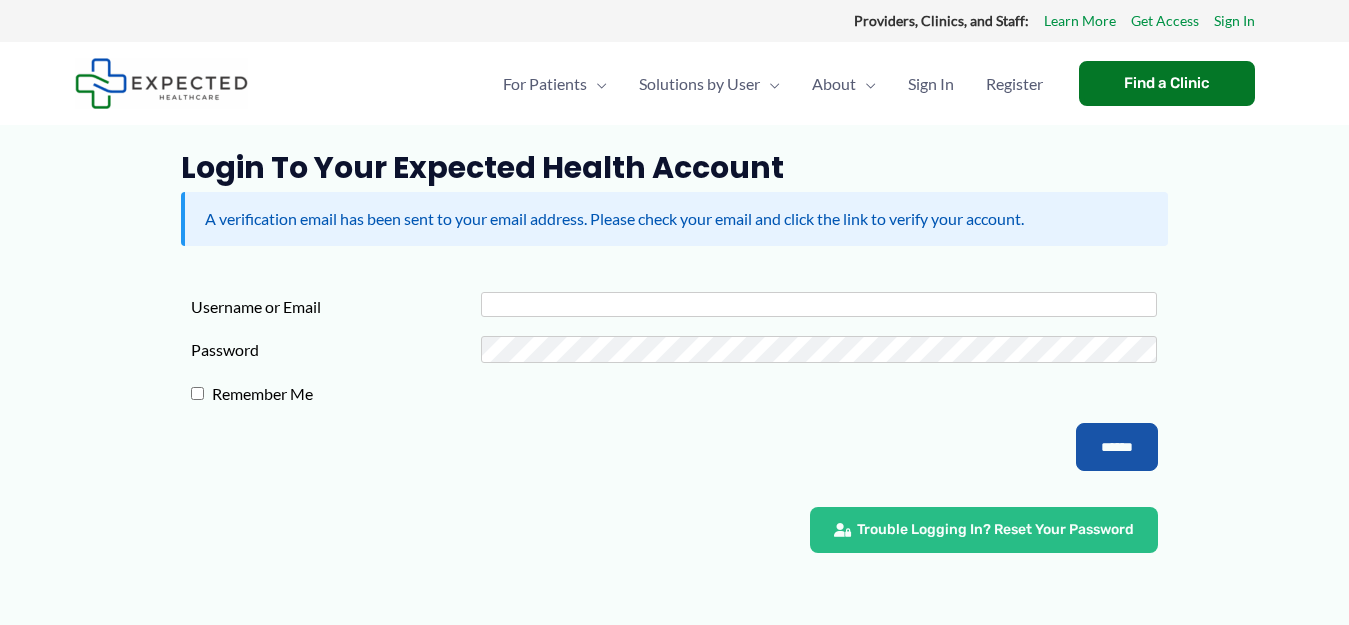 type on "**********" 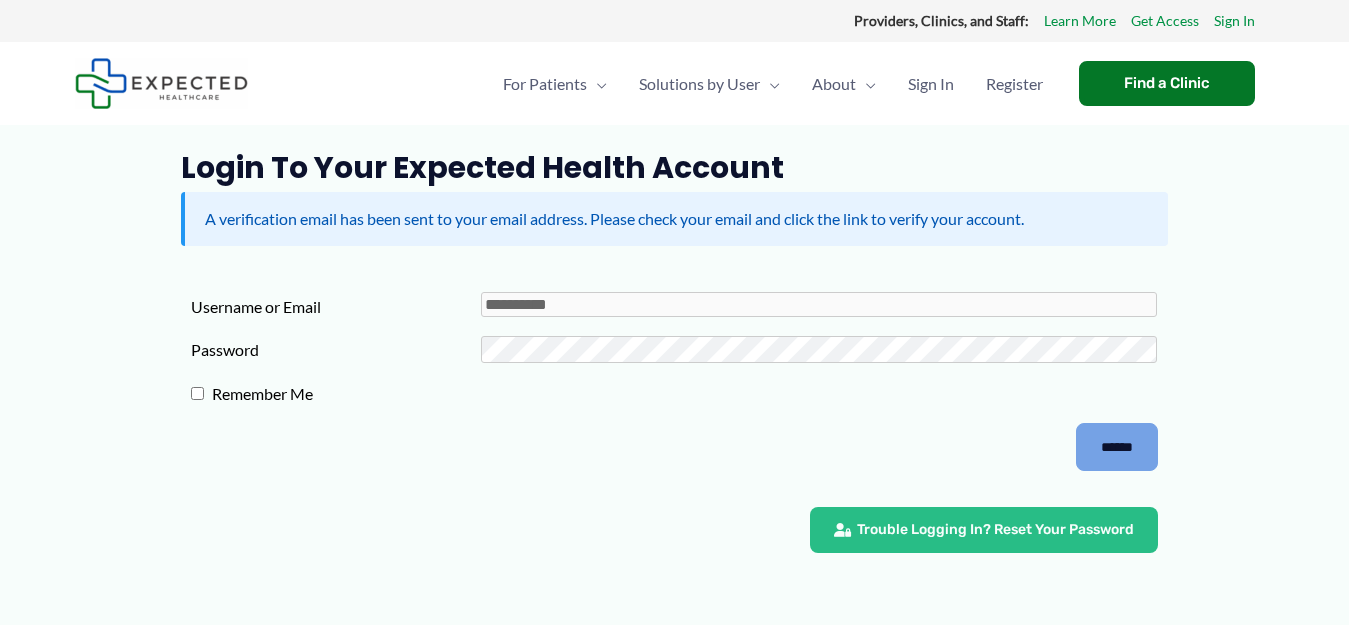 click on "******" at bounding box center (1117, 447) 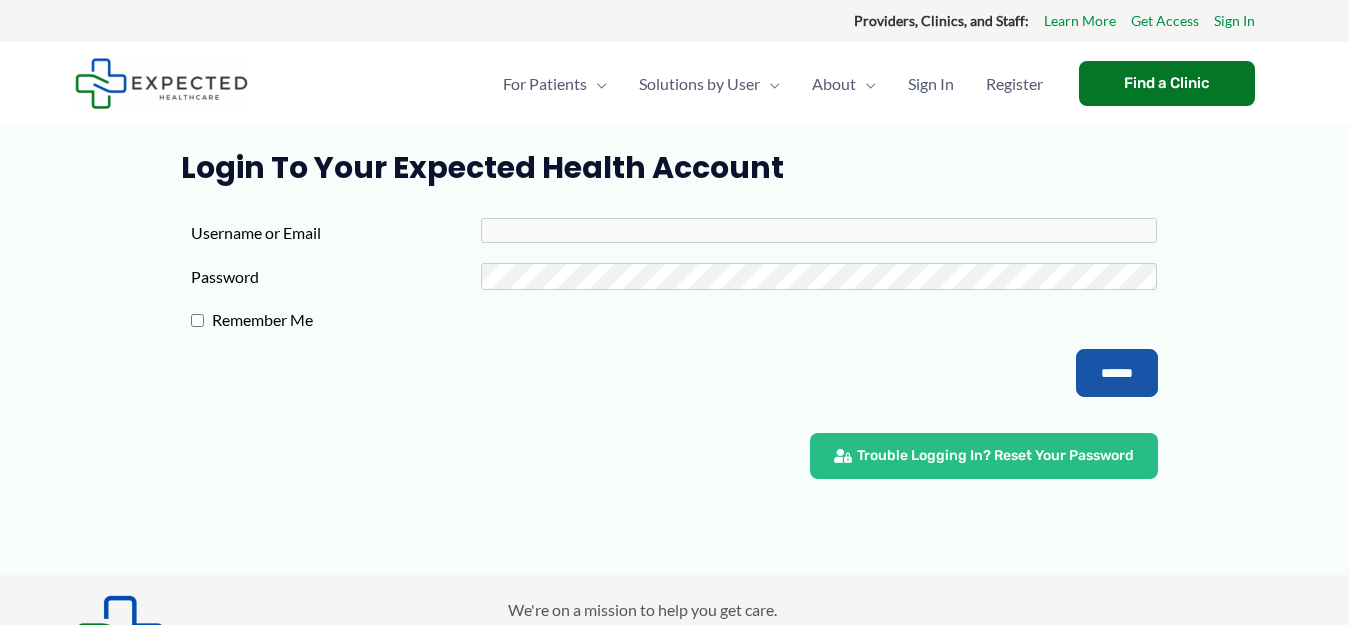 scroll, scrollTop: 0, scrollLeft: 0, axis: both 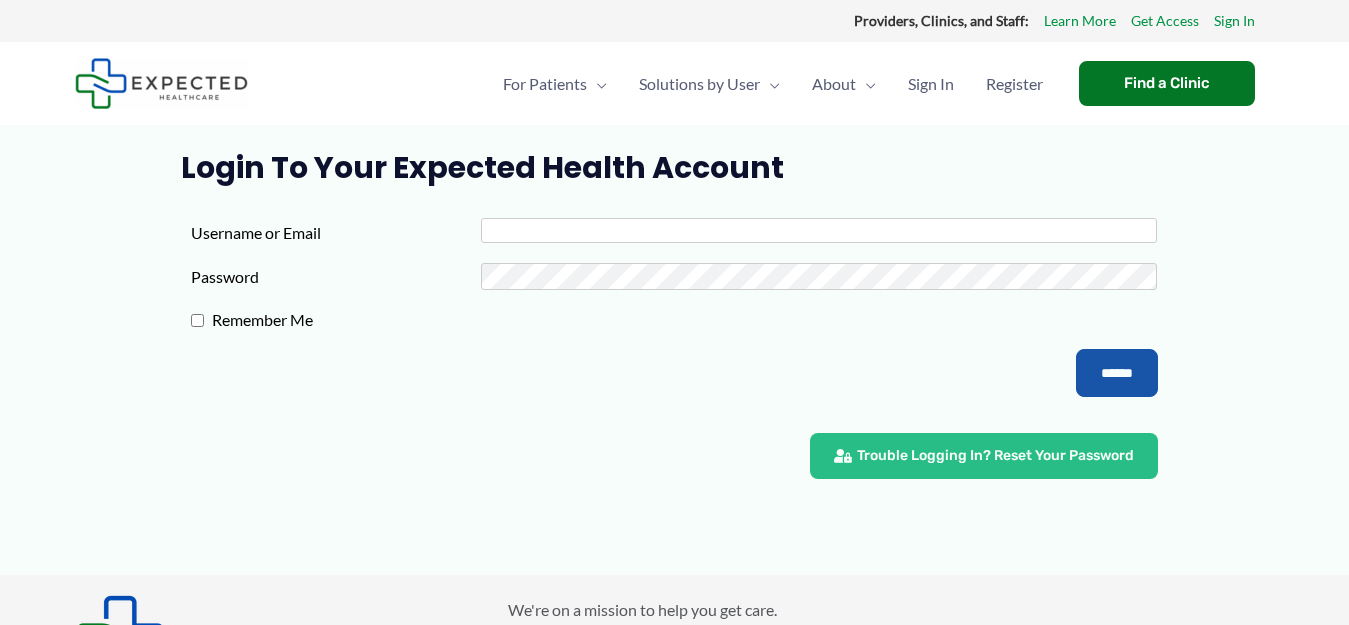 click on "Username or Email" at bounding box center [819, 230] 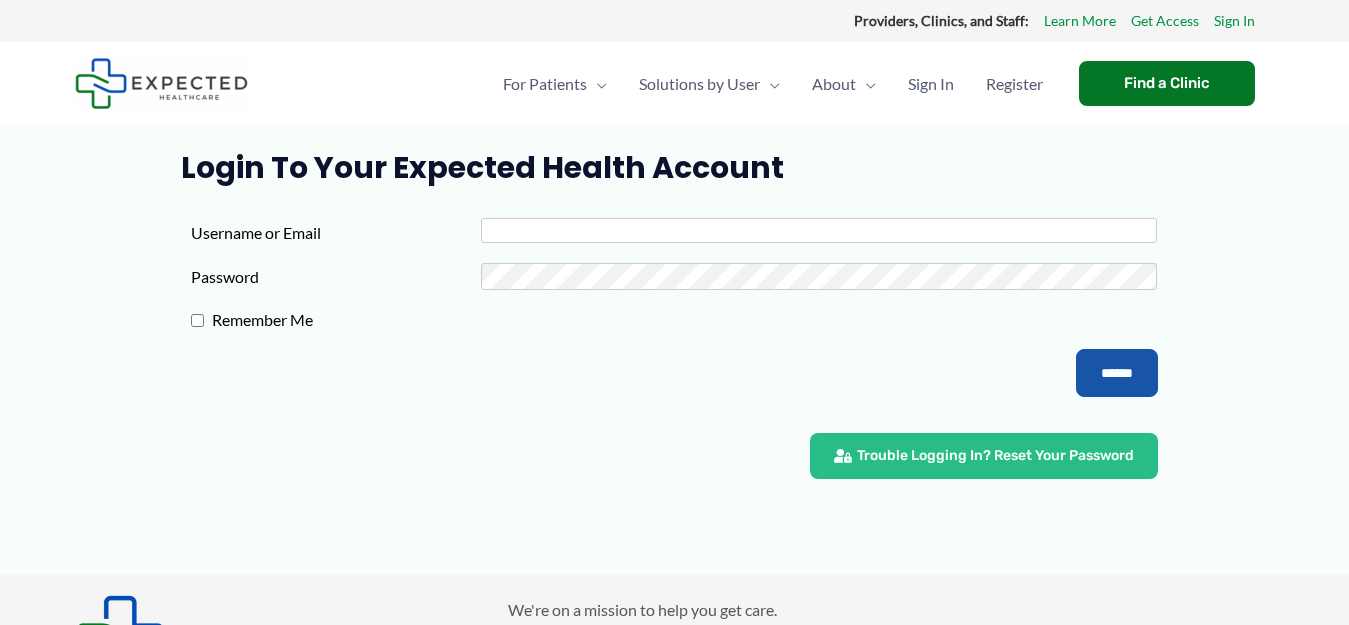 type on "**********" 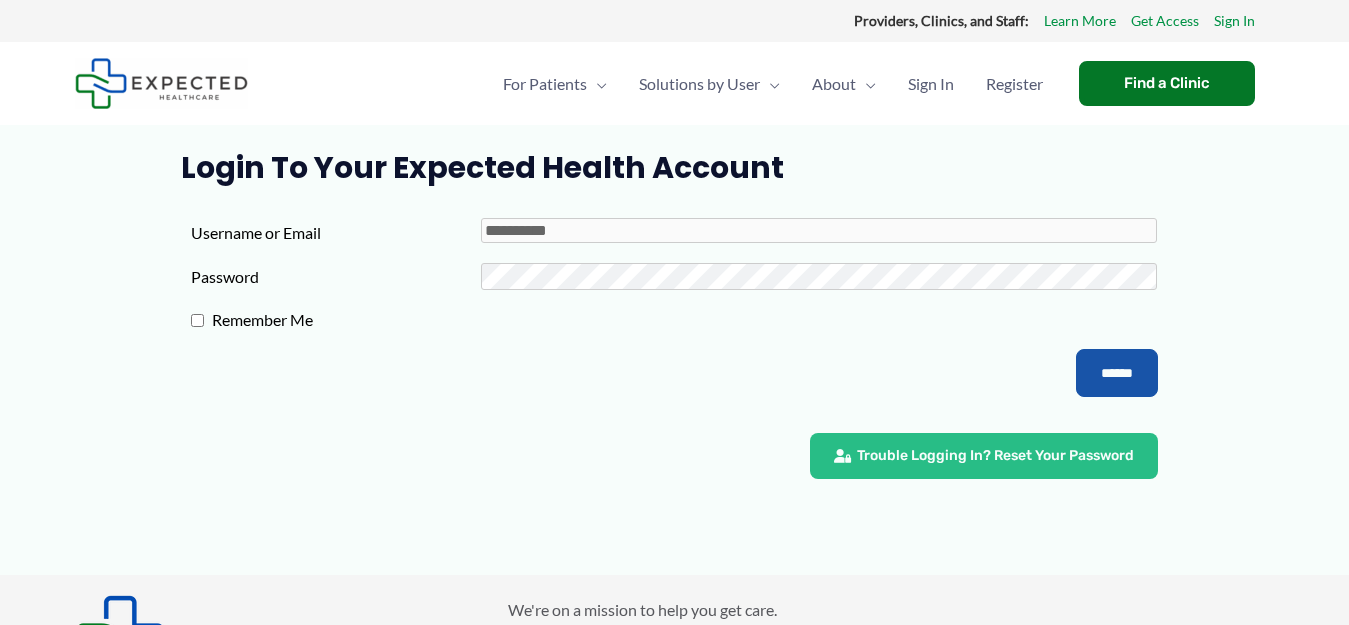 scroll, scrollTop: 0, scrollLeft: 0, axis: both 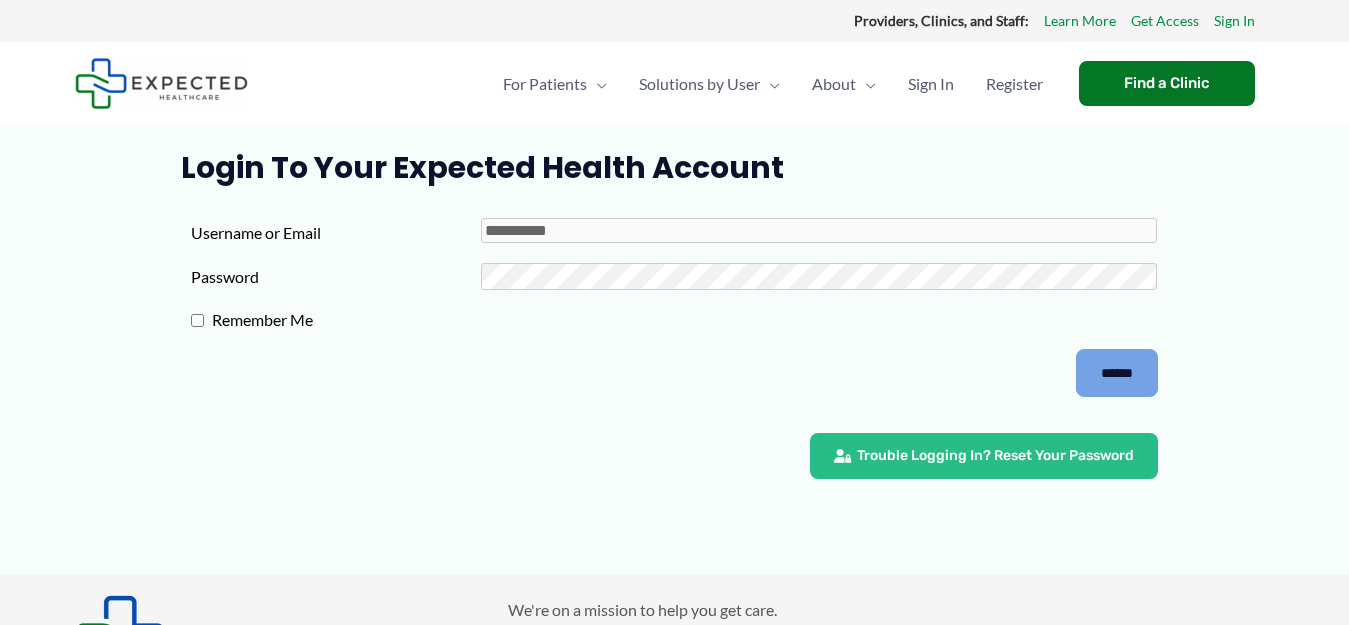 click on "******" at bounding box center [1117, 373] 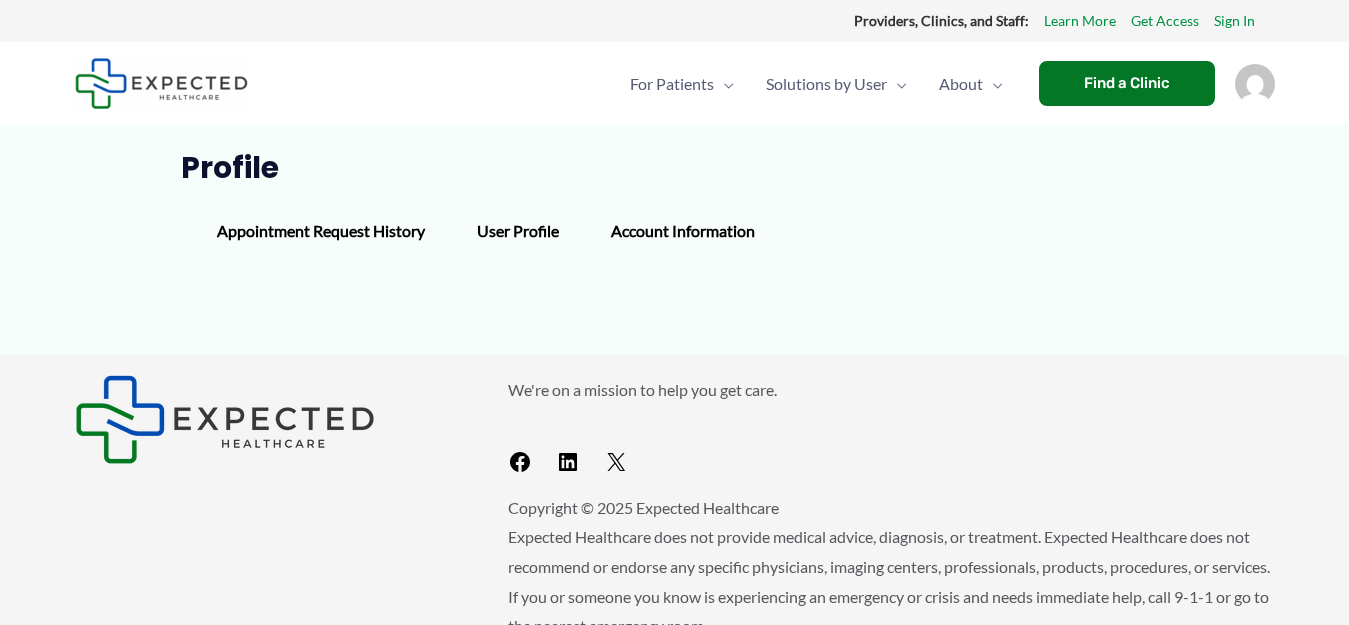 scroll, scrollTop: 0, scrollLeft: 0, axis: both 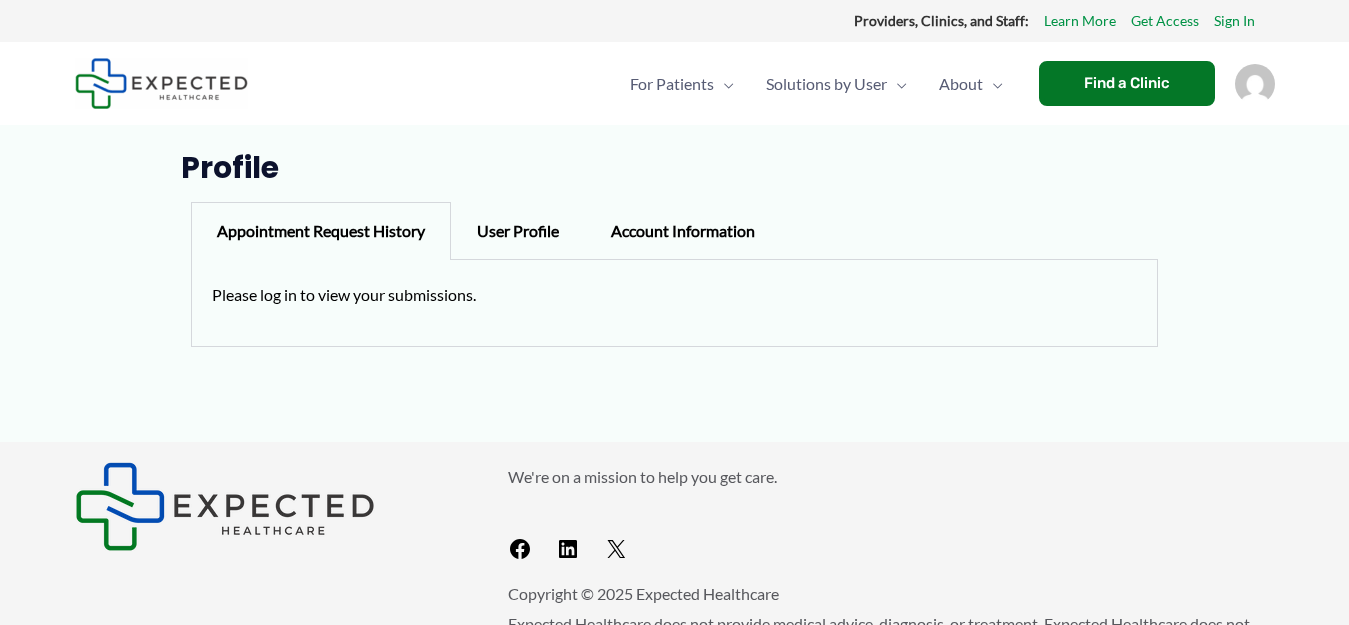 drag, startPoint x: 1153, startPoint y: 1, endPoint x: 1032, endPoint y: 185, distance: 220.22034 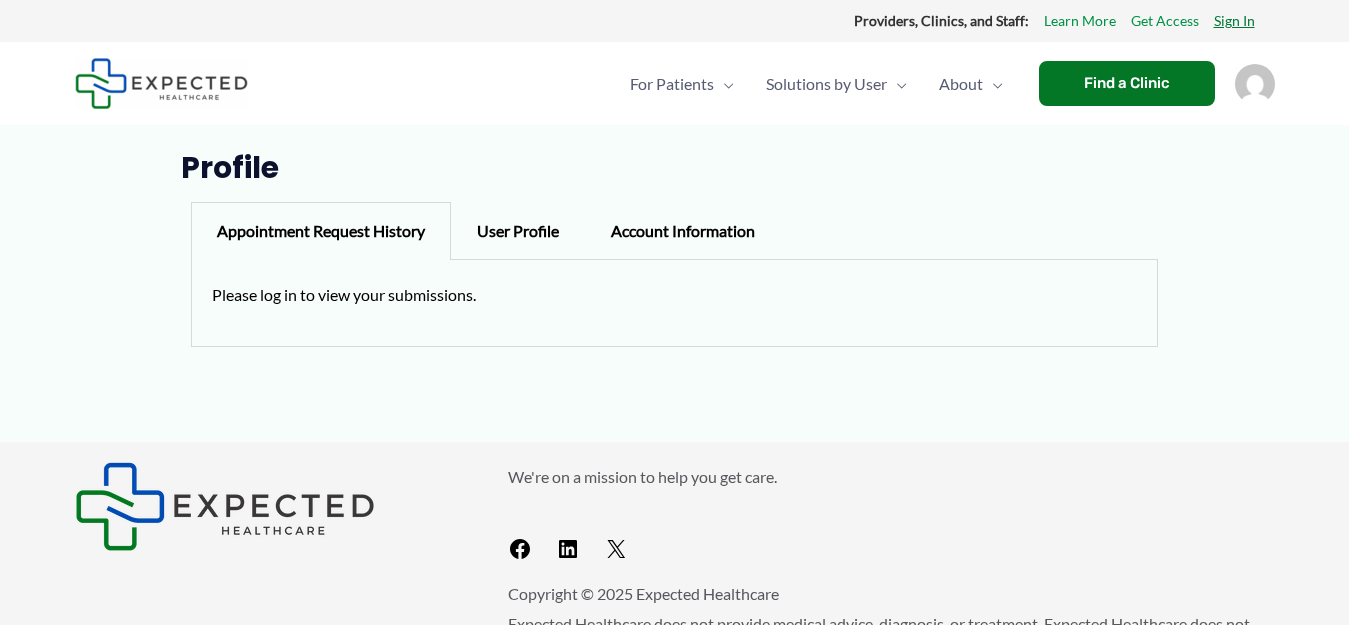 click on "Sign In" at bounding box center (1234, 21) 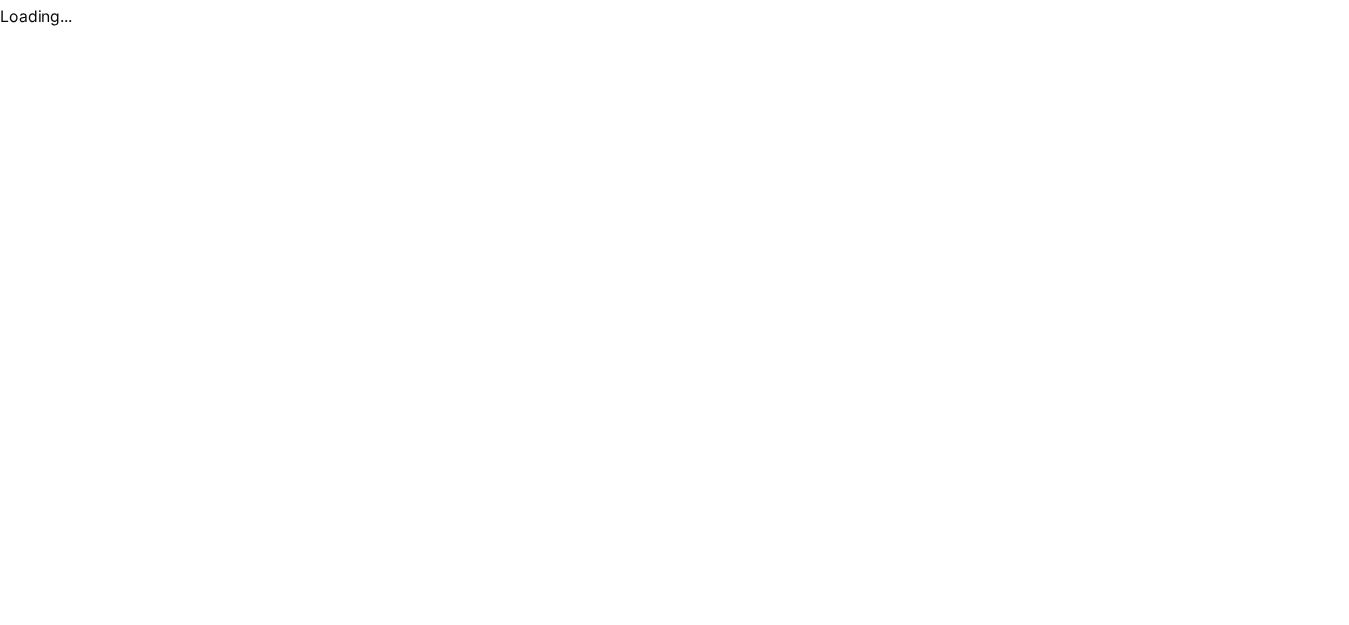 scroll, scrollTop: 0, scrollLeft: 0, axis: both 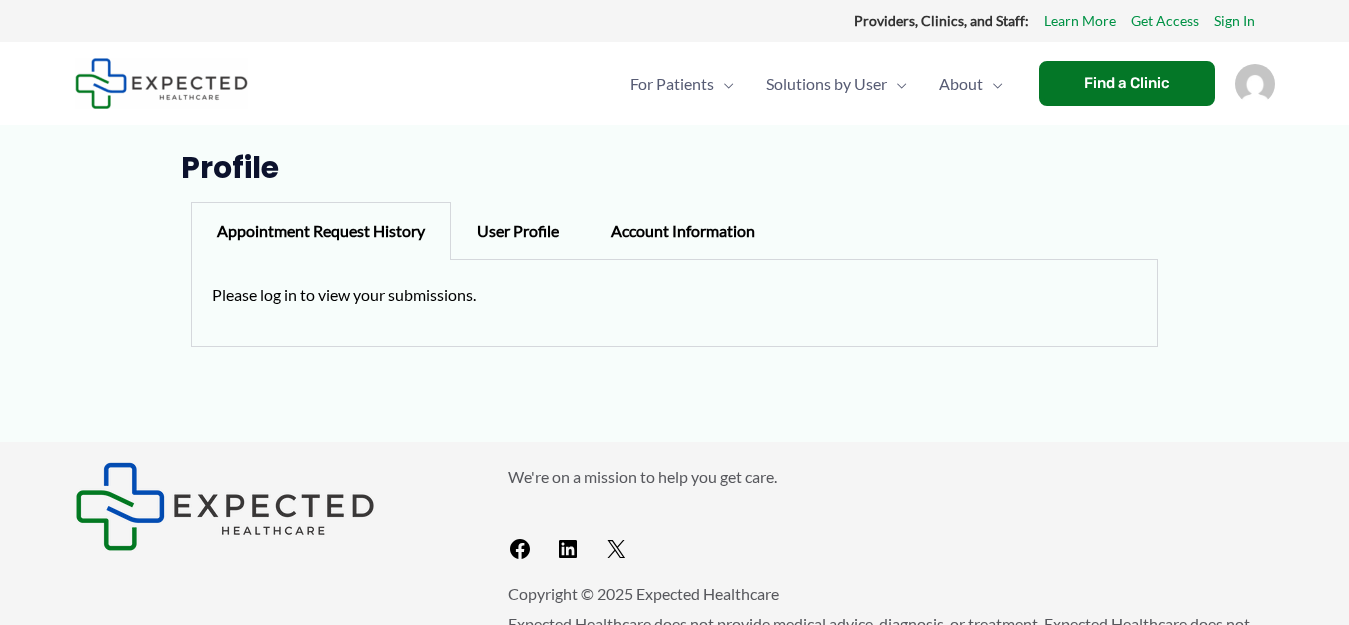 click on "Appointment Request History" at bounding box center [321, 231] 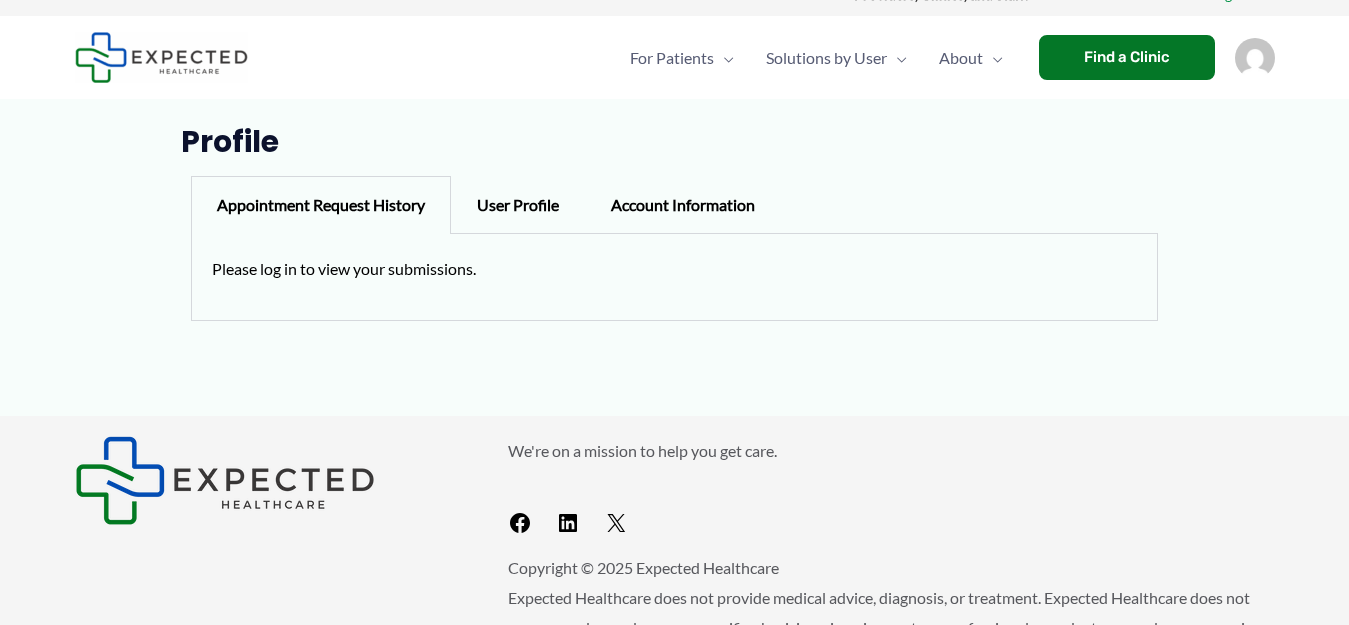 scroll, scrollTop: 200, scrollLeft: 0, axis: vertical 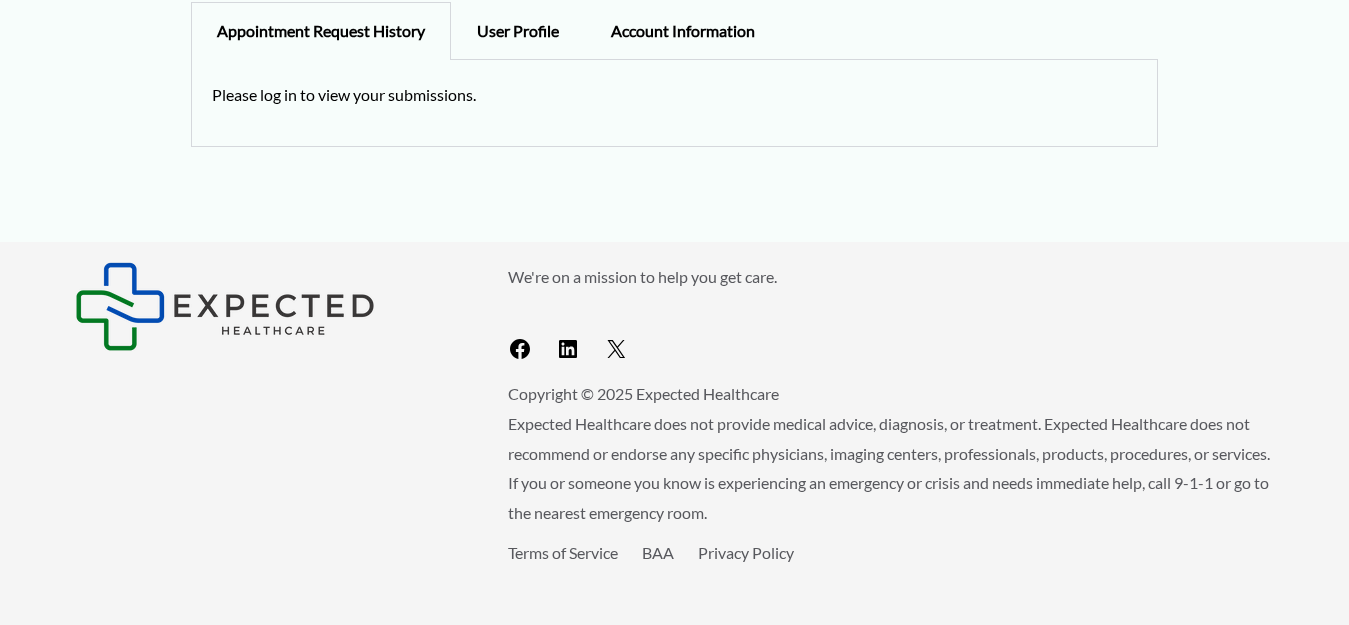 click on "Please log in to view your submissions." at bounding box center [344, 94] 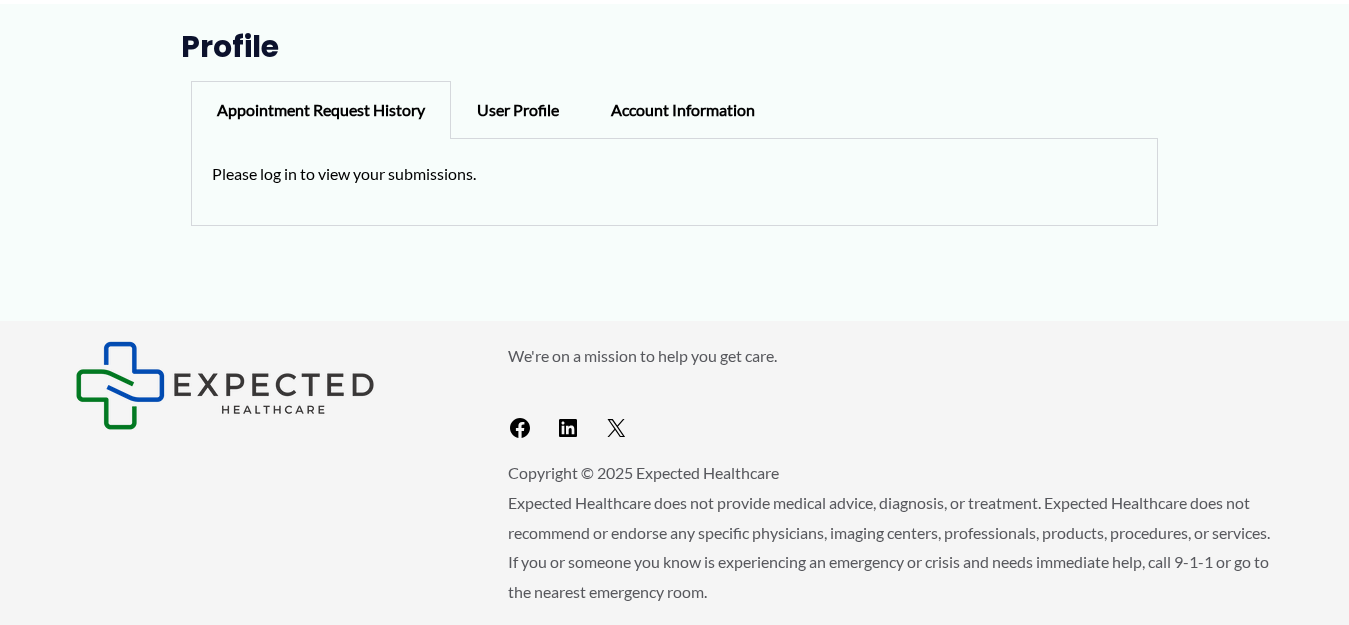 scroll, scrollTop: 0, scrollLeft: 0, axis: both 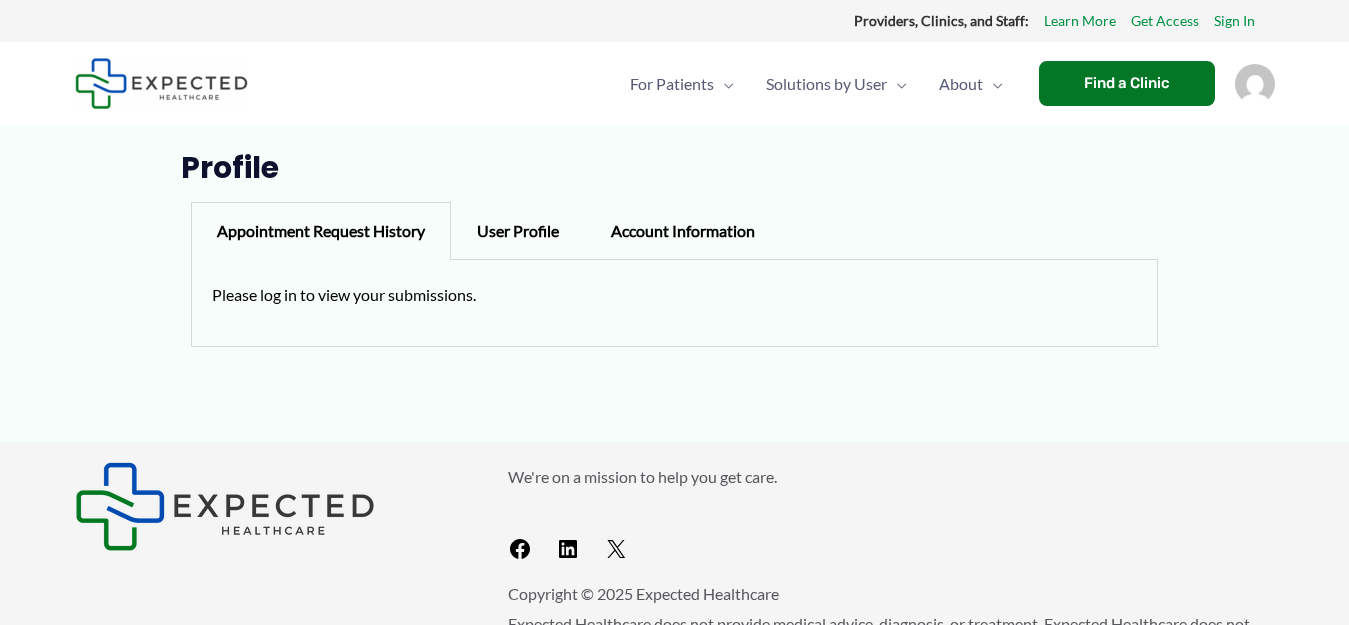click on "User Profile" at bounding box center (518, 231) 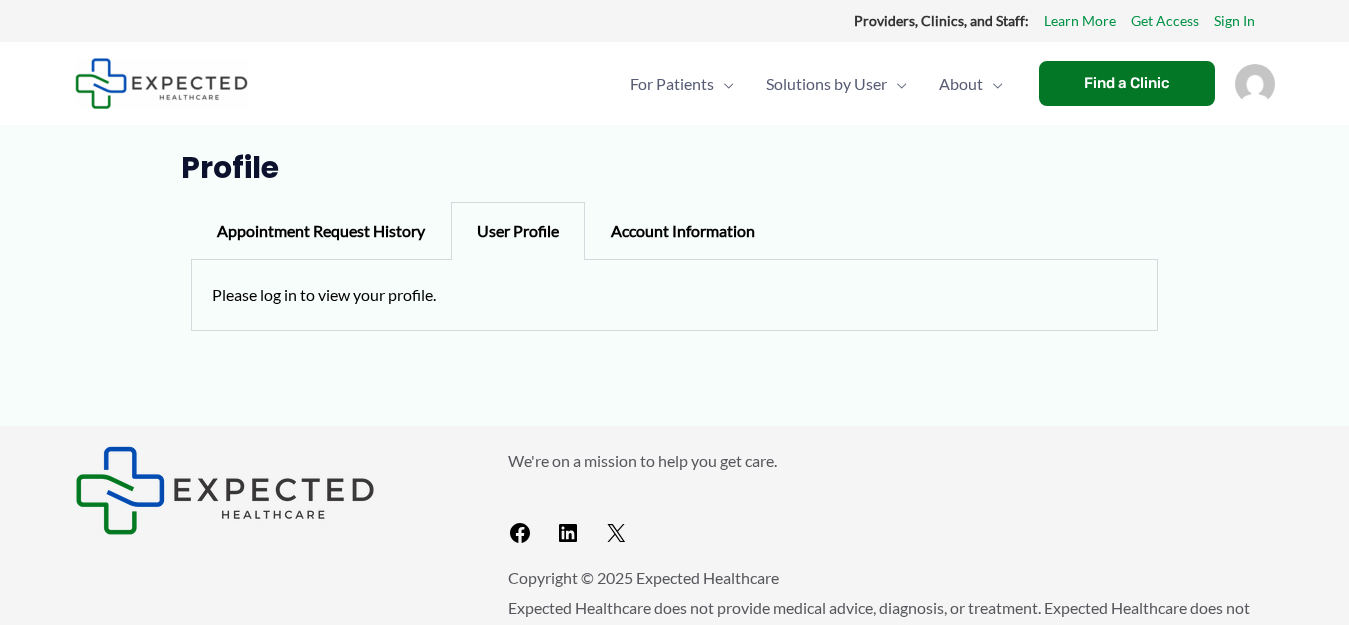 click on "Account Information" at bounding box center [683, 231] 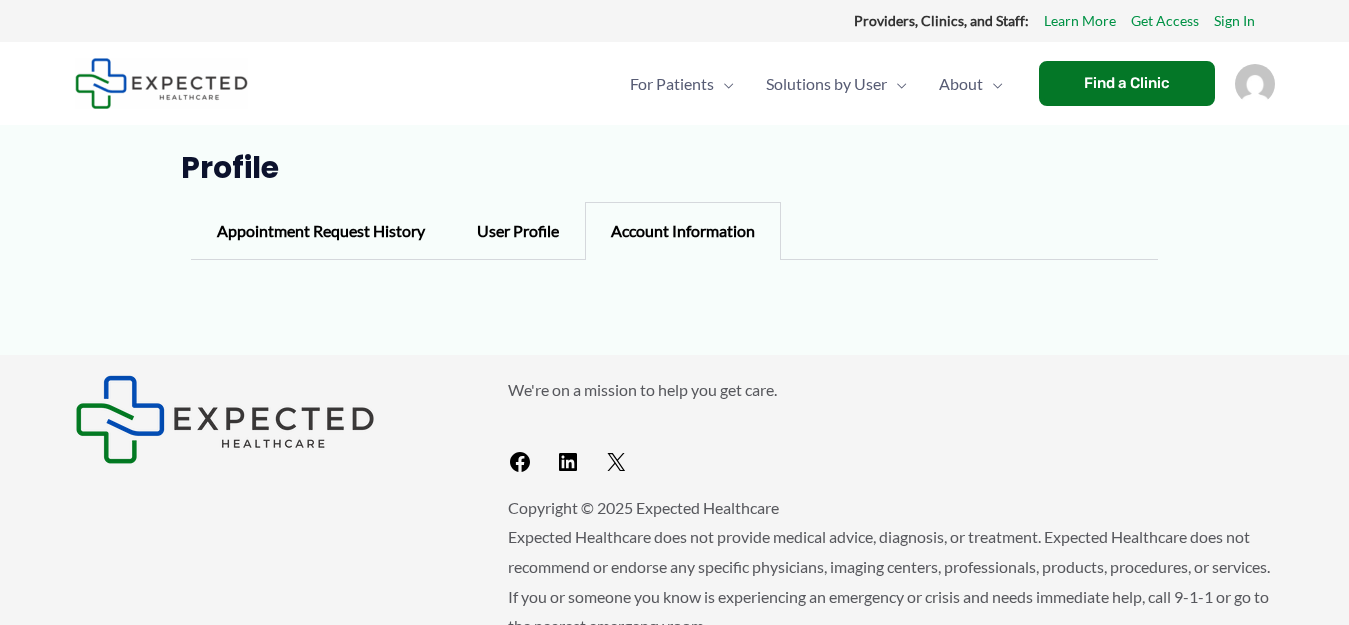 click on "Appointment Request History" at bounding box center [321, 231] 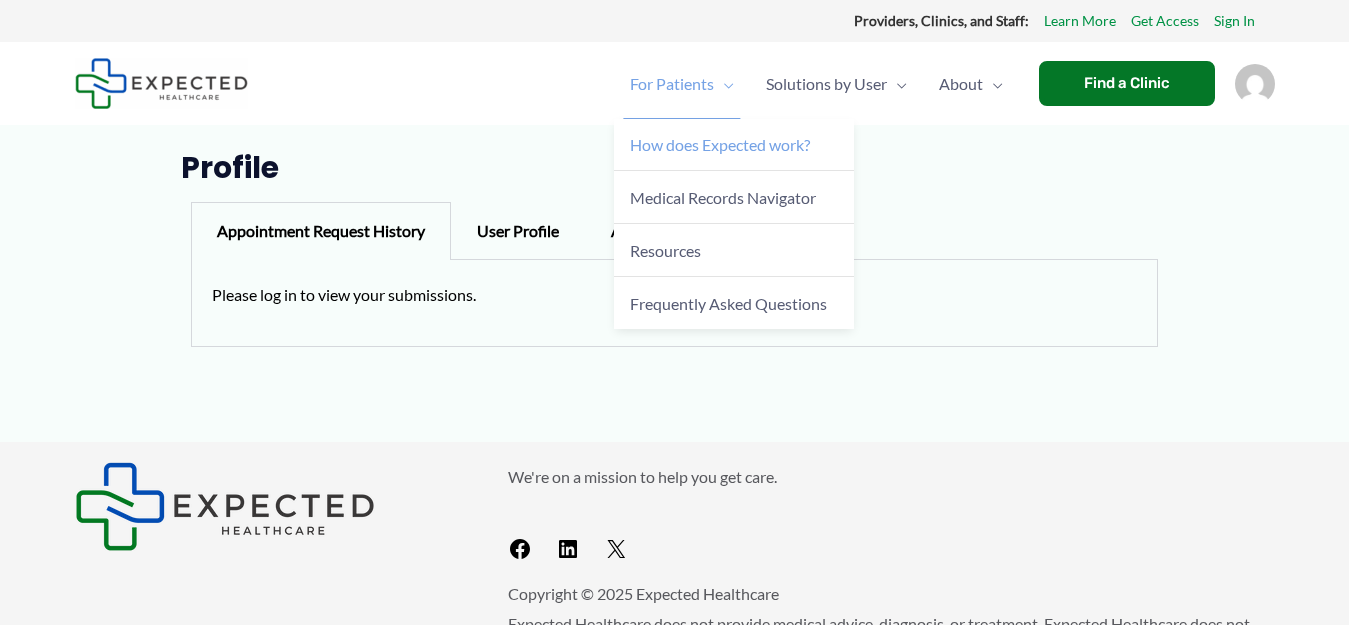 click on "How does Expected work?" at bounding box center (720, 144) 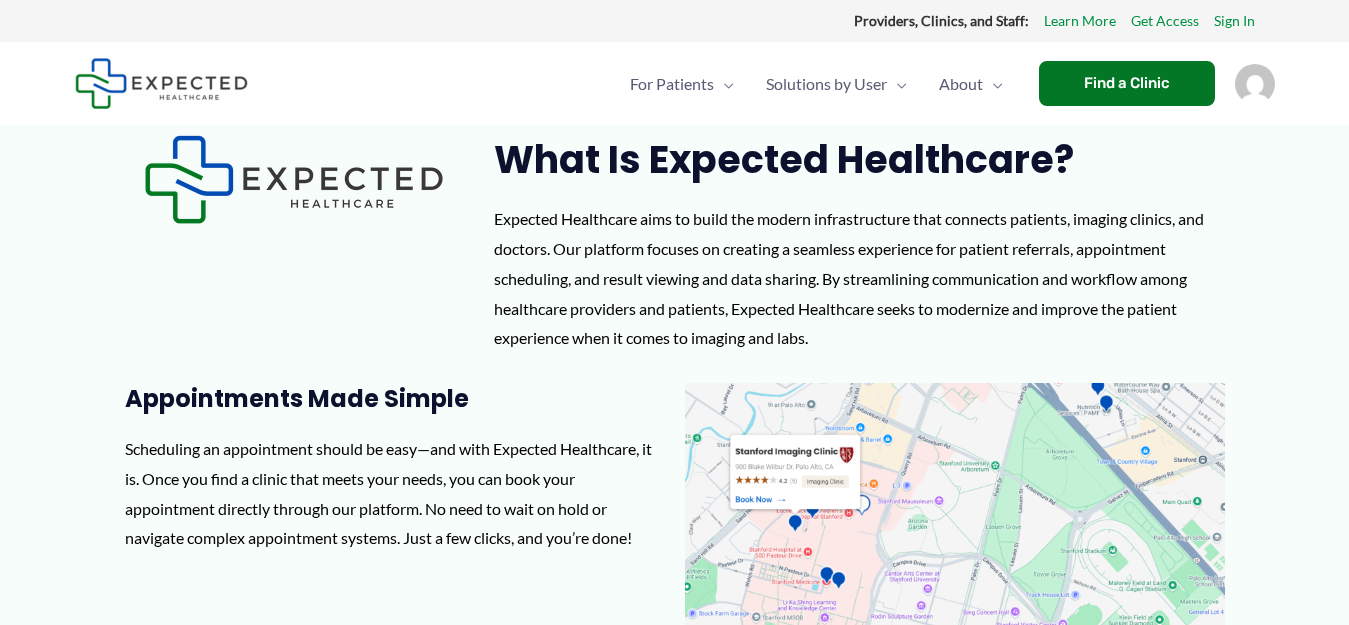 scroll, scrollTop: 0, scrollLeft: 0, axis: both 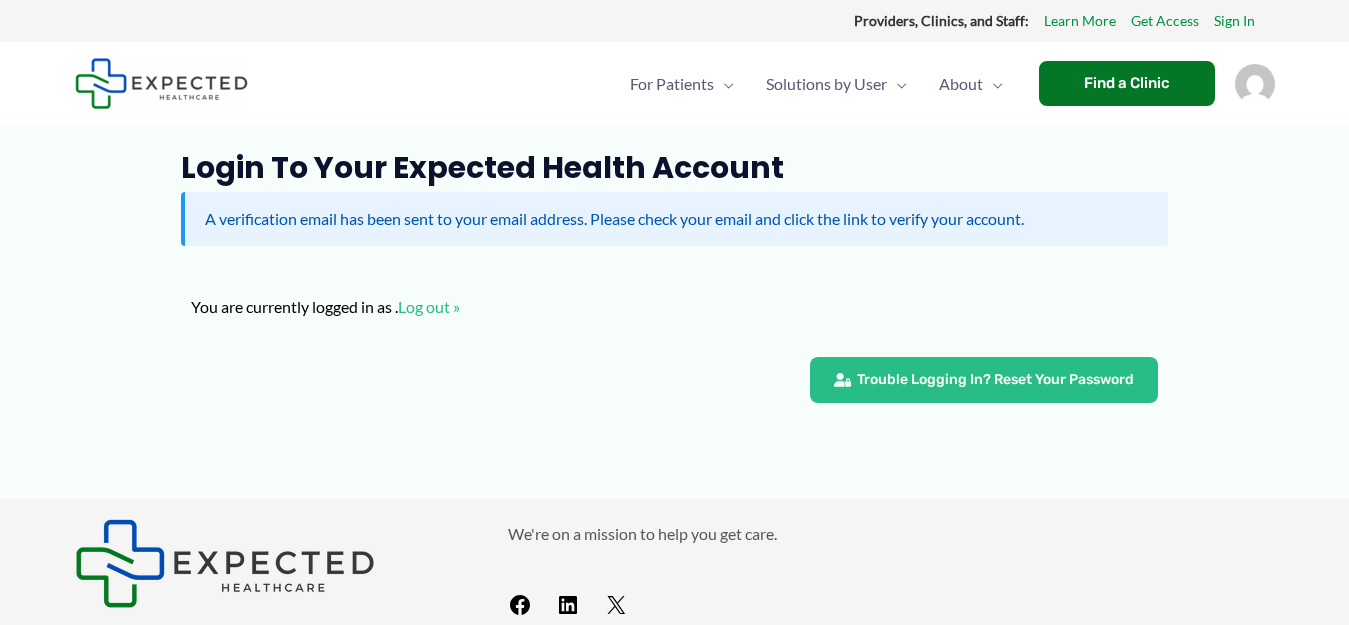 drag, startPoint x: 1262, startPoint y: 0, endPoint x: 732, endPoint y: 284, distance: 601.2953 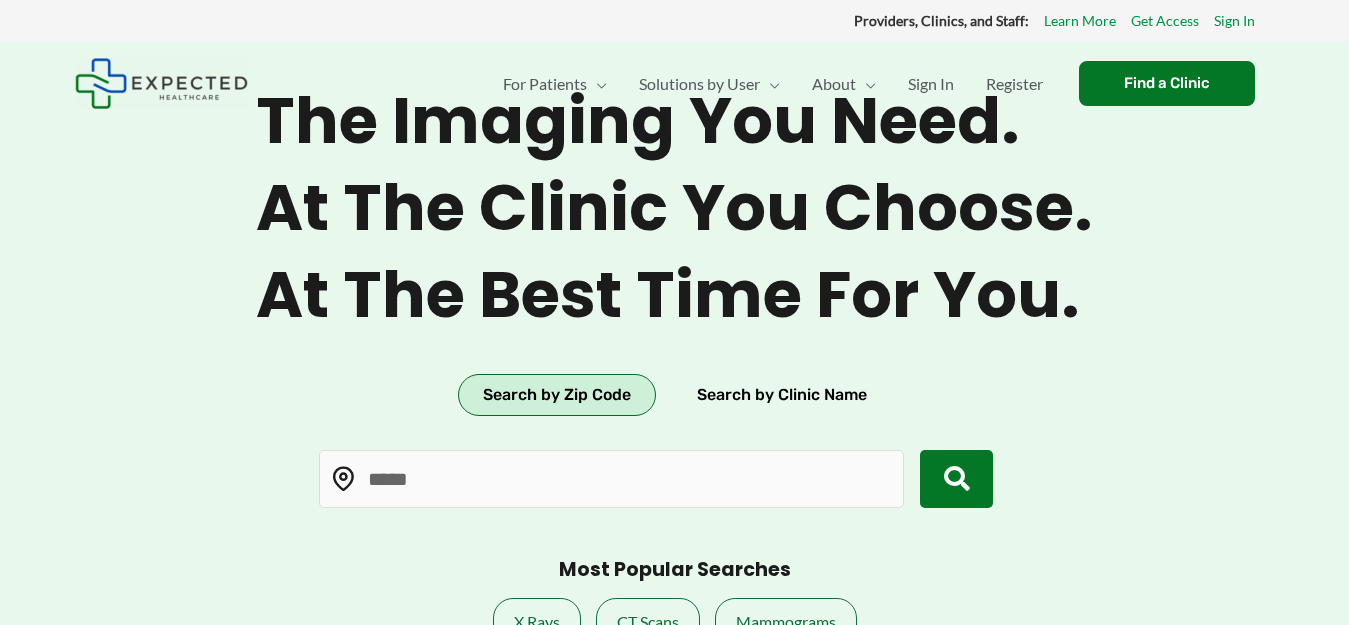 scroll, scrollTop: 0, scrollLeft: 0, axis: both 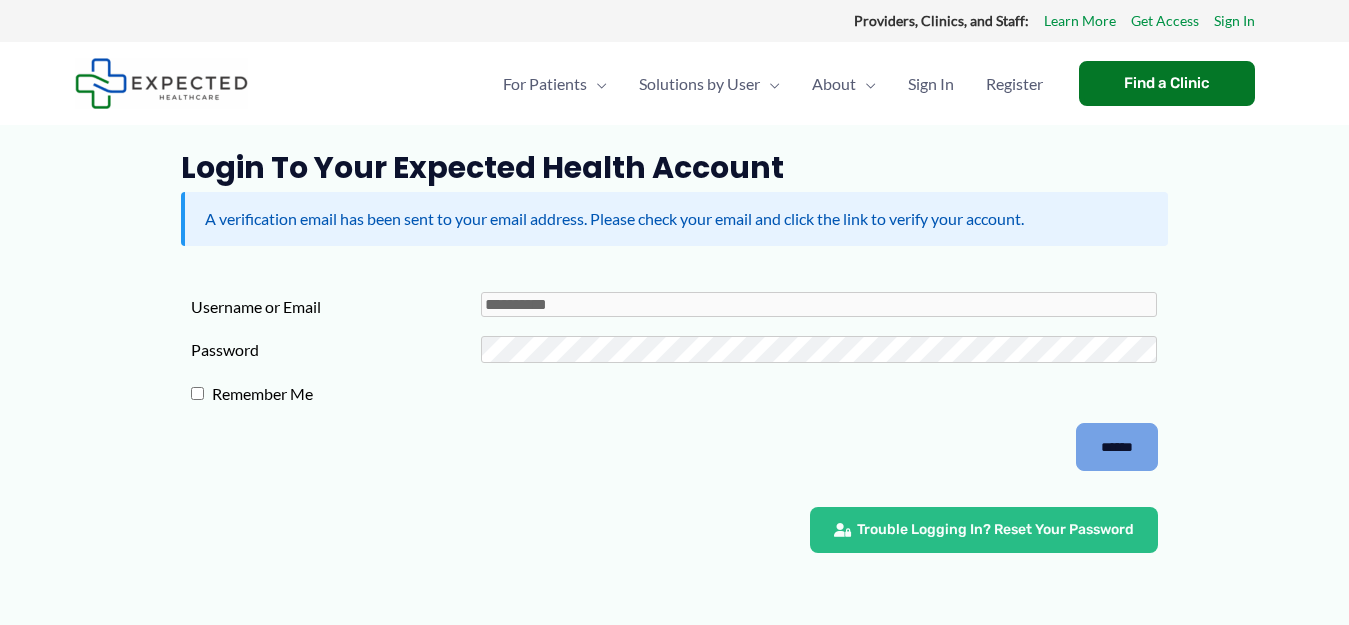 click on "******" at bounding box center [1117, 447] 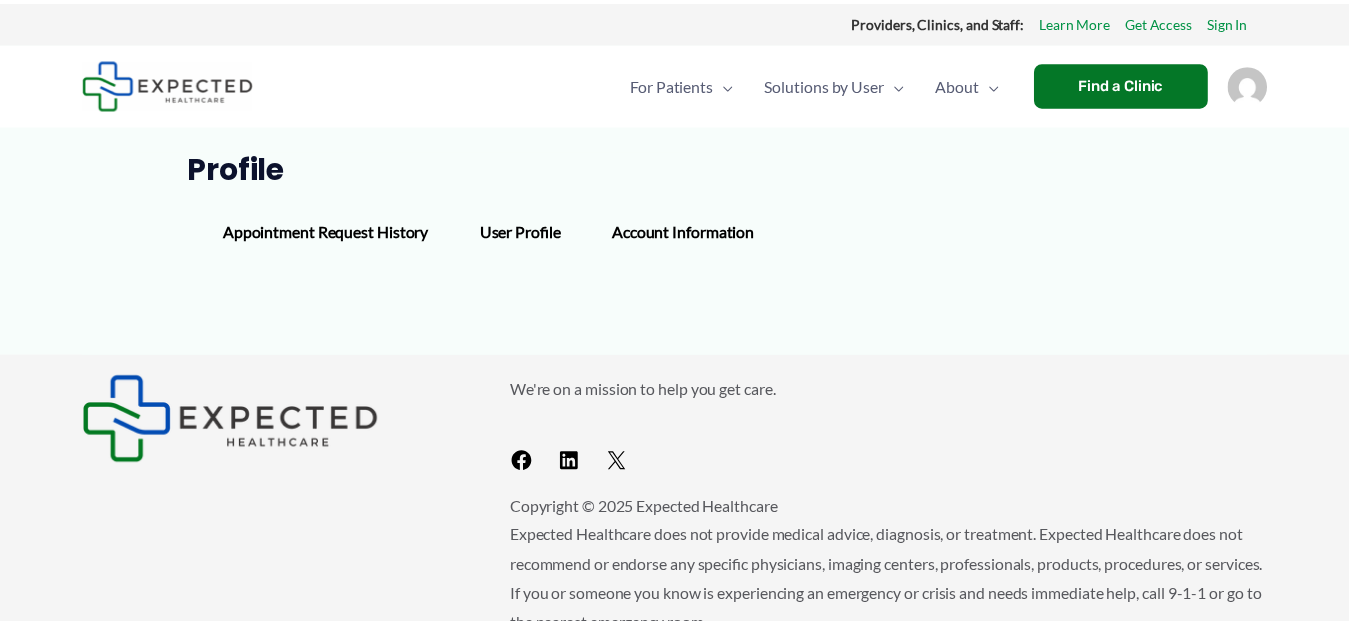 scroll, scrollTop: 0, scrollLeft: 0, axis: both 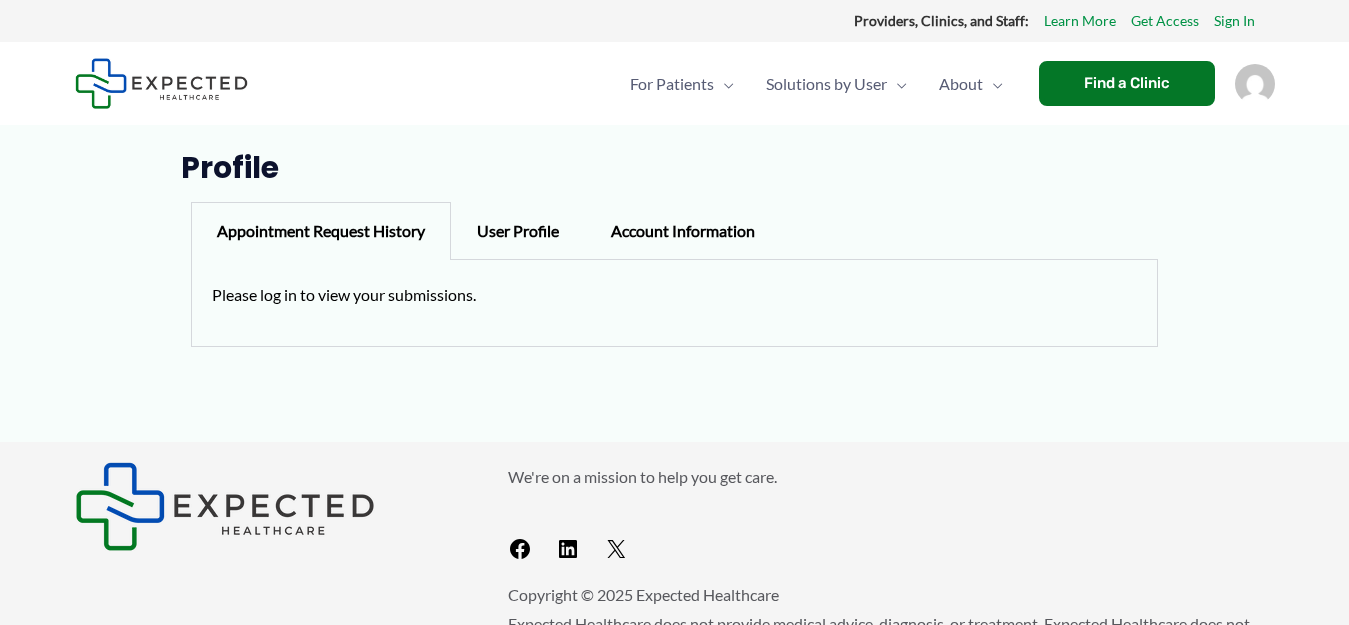 click on "User Profile" at bounding box center (518, 231) 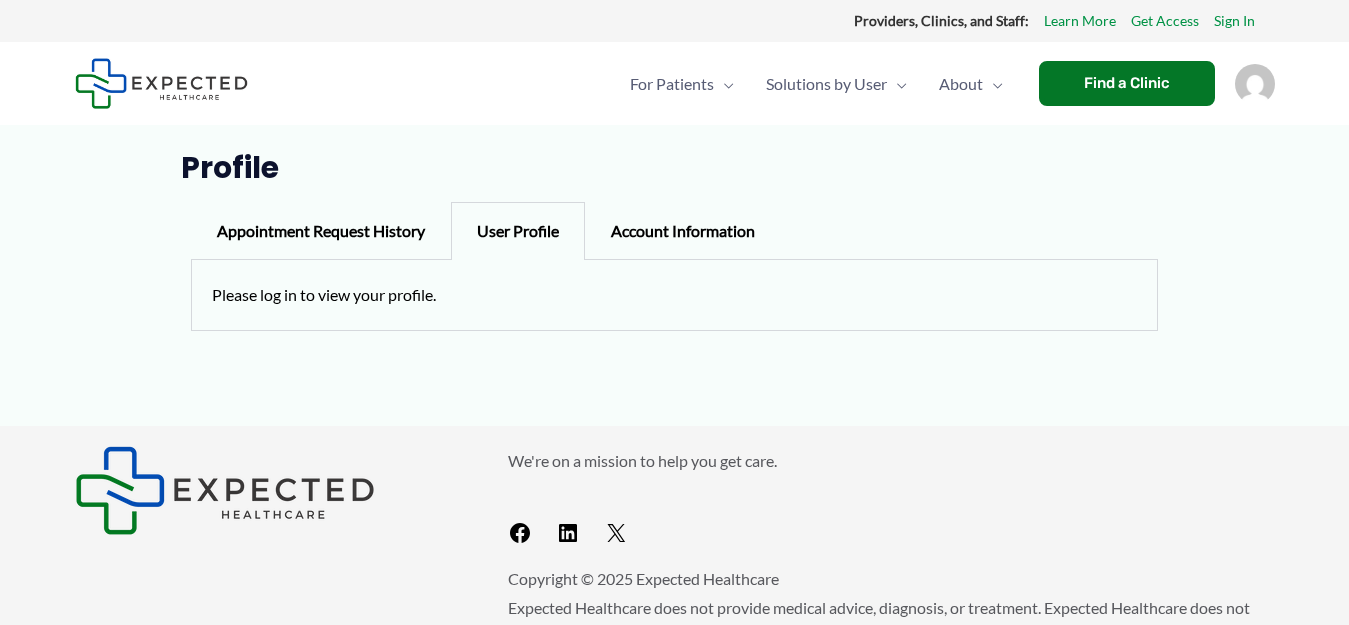 drag, startPoint x: 705, startPoint y: 241, endPoint x: 714, endPoint y: 230, distance: 14.21267 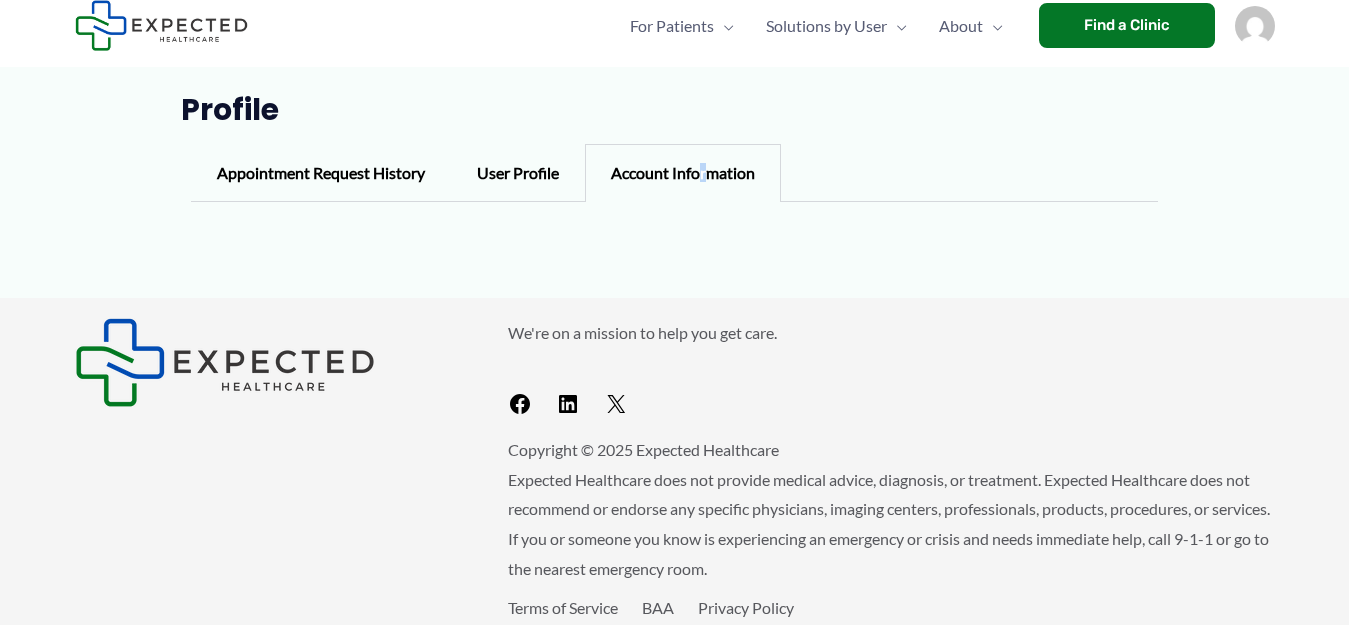 scroll, scrollTop: 121, scrollLeft: 0, axis: vertical 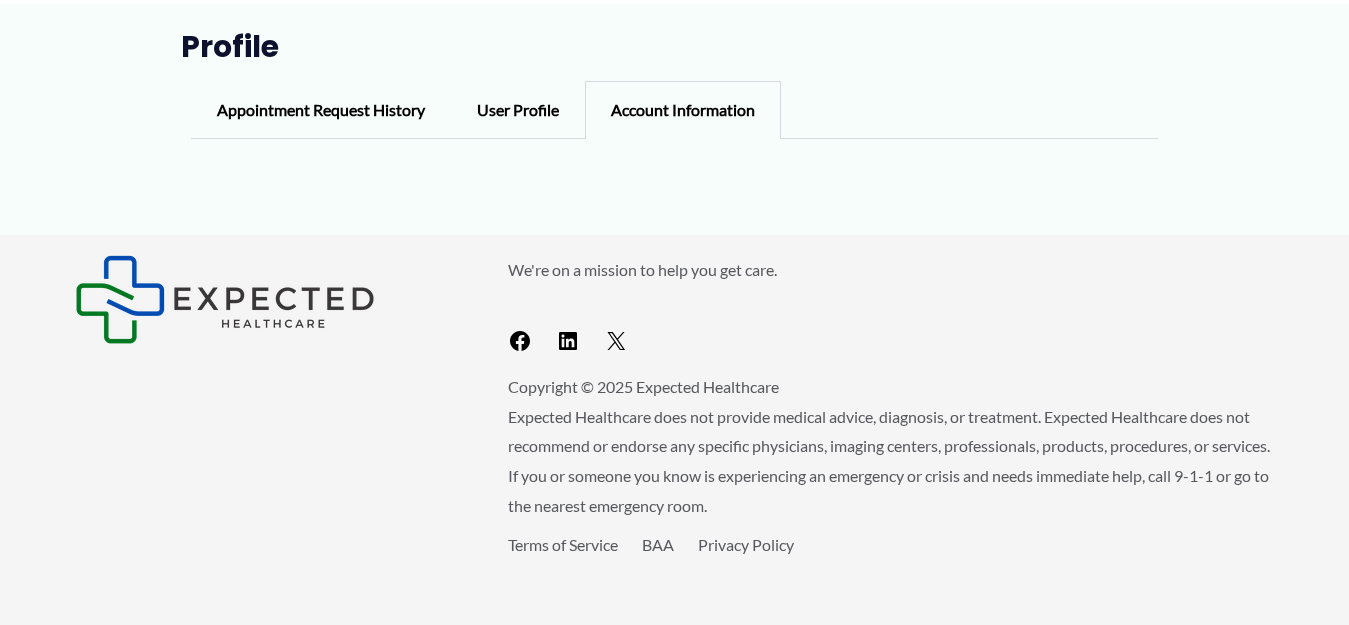 click on "Appointment Request History" at bounding box center (321, 110) 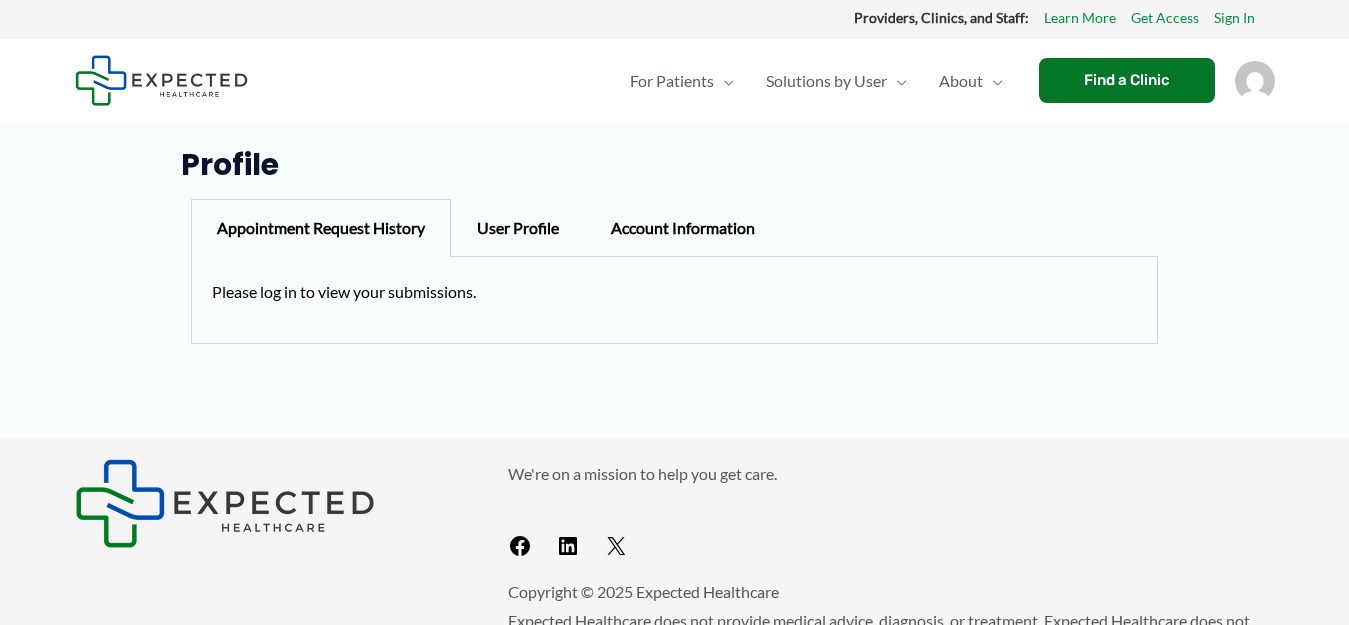 scroll, scrollTop: 0, scrollLeft: 0, axis: both 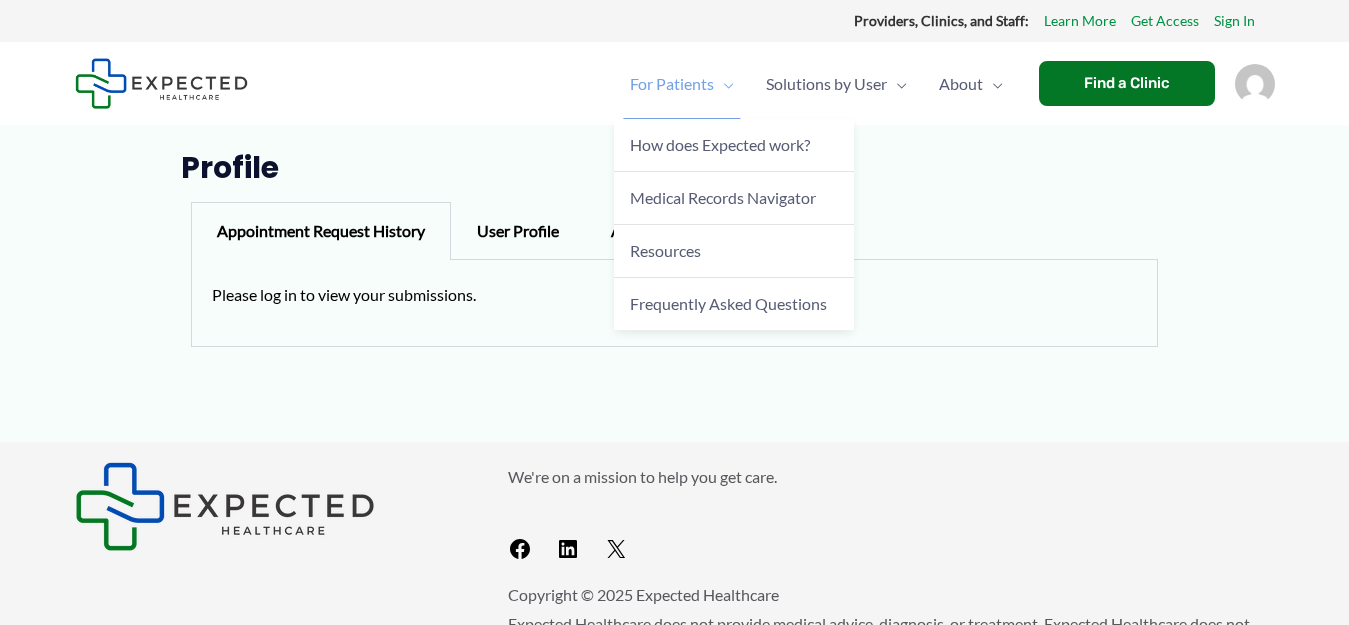 click on "For Patients" at bounding box center [672, 84] 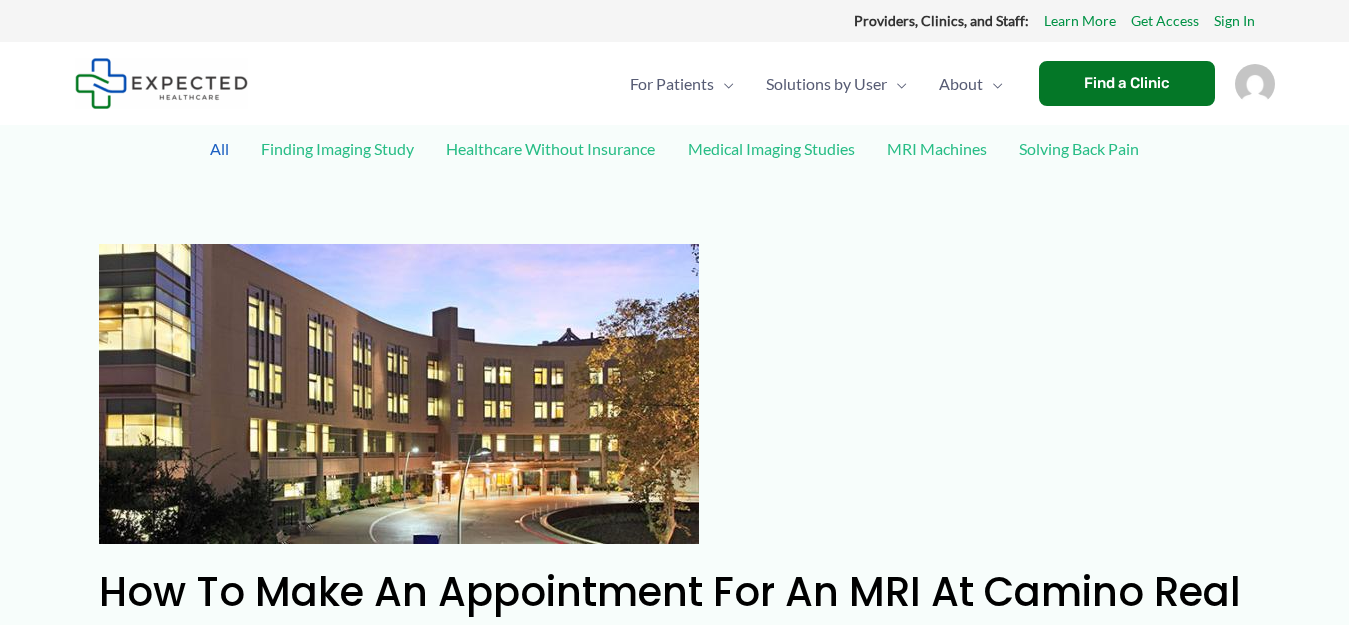 scroll, scrollTop: 200, scrollLeft: 0, axis: vertical 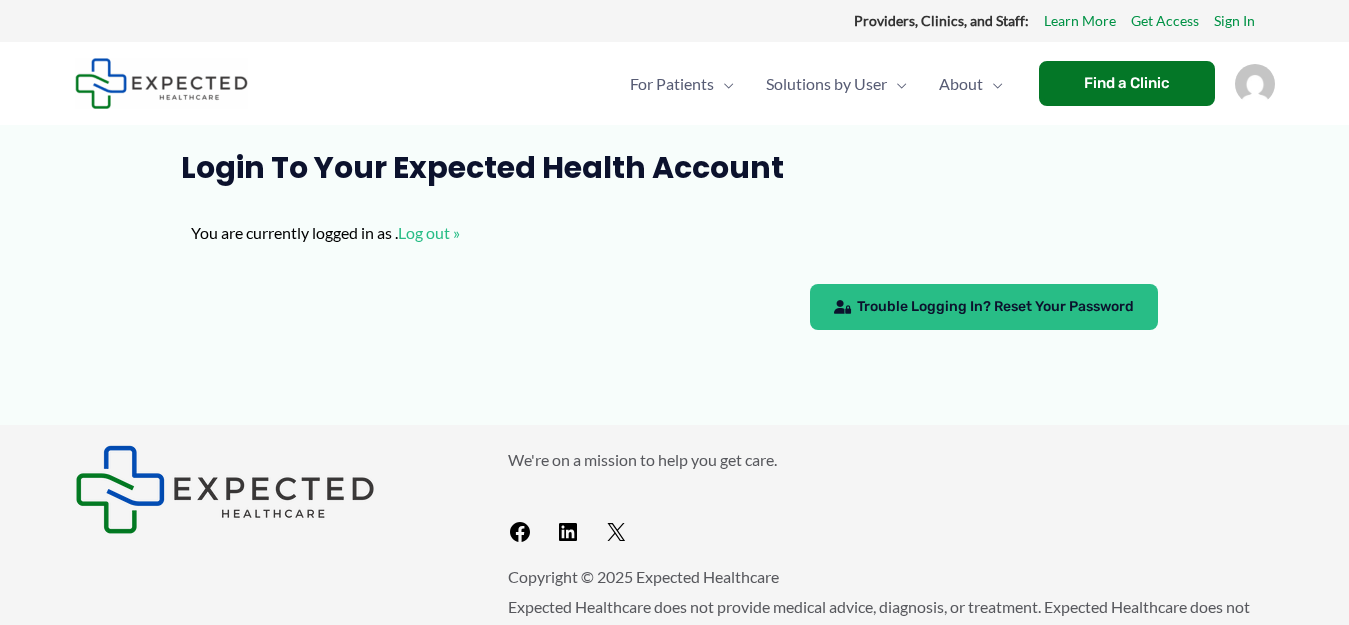 click on "Trouble Logging In? Reset Your Password" at bounding box center [995, 307] 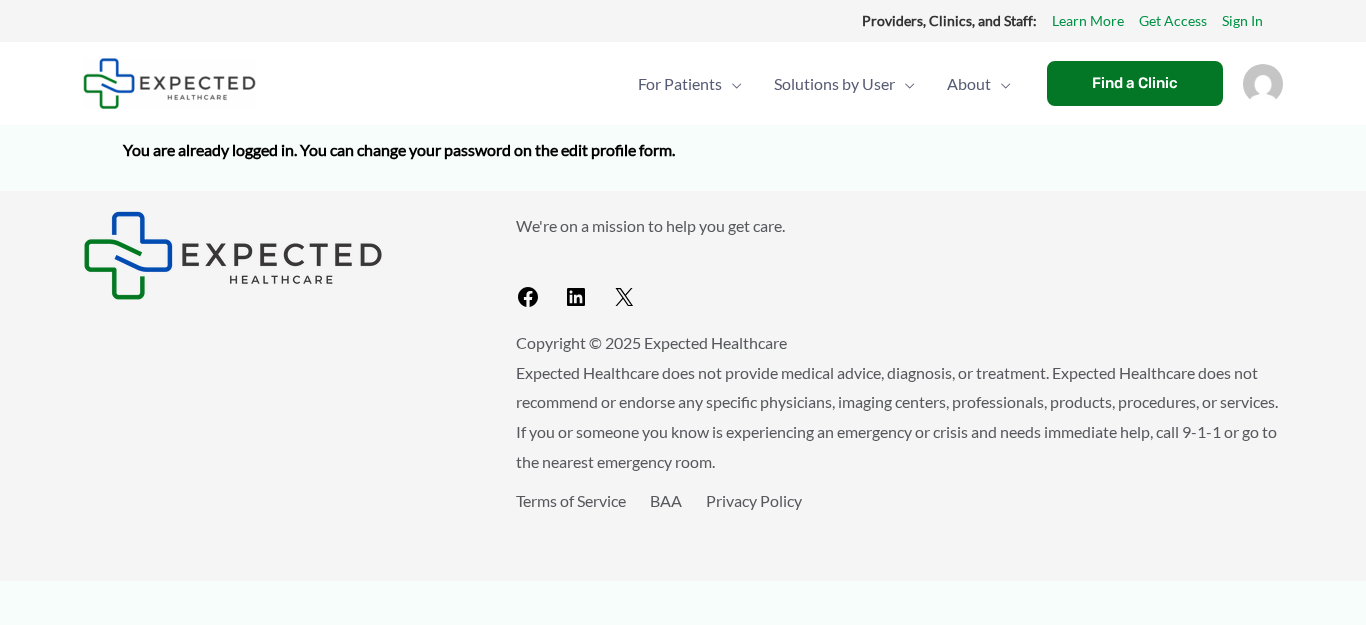 scroll, scrollTop: 0, scrollLeft: 0, axis: both 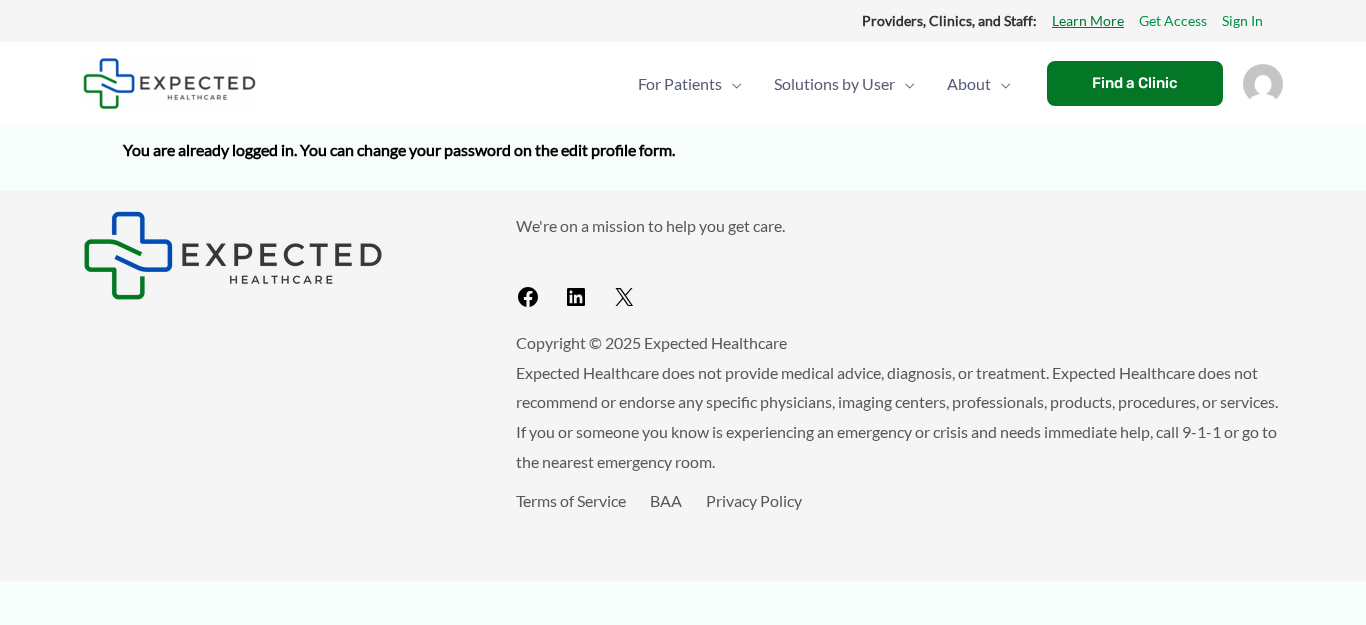 click on "Learn More" at bounding box center [1088, 21] 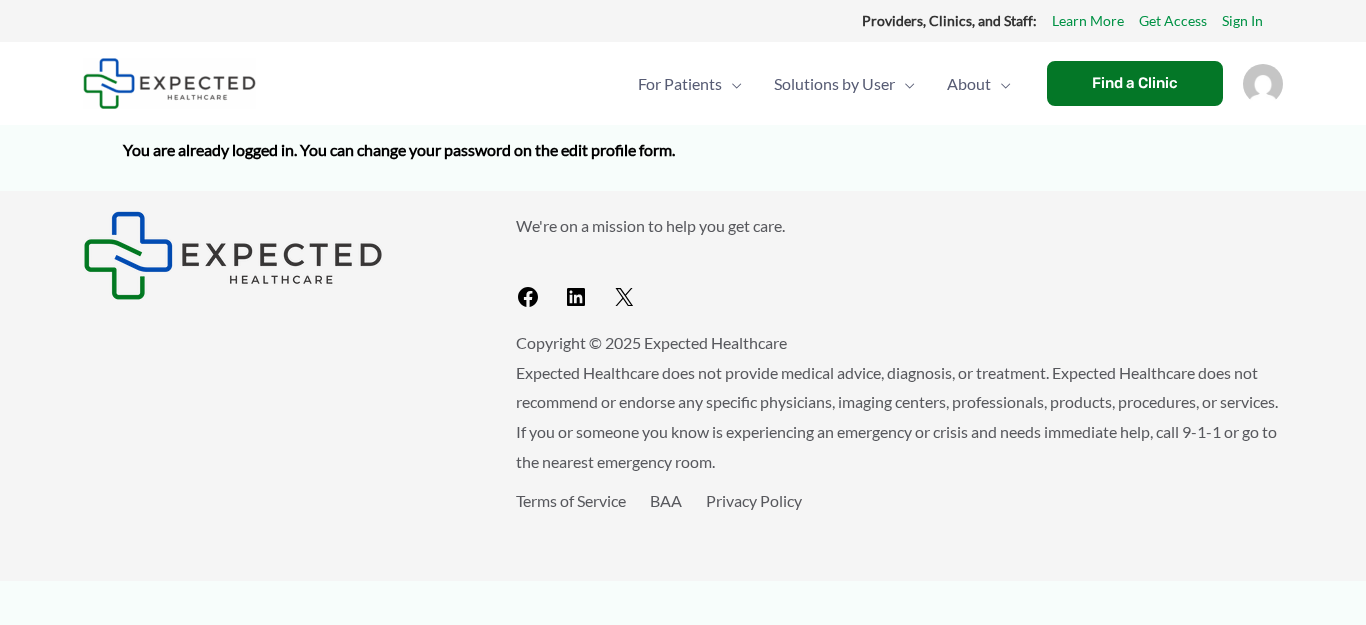 scroll, scrollTop: 0, scrollLeft: 0, axis: both 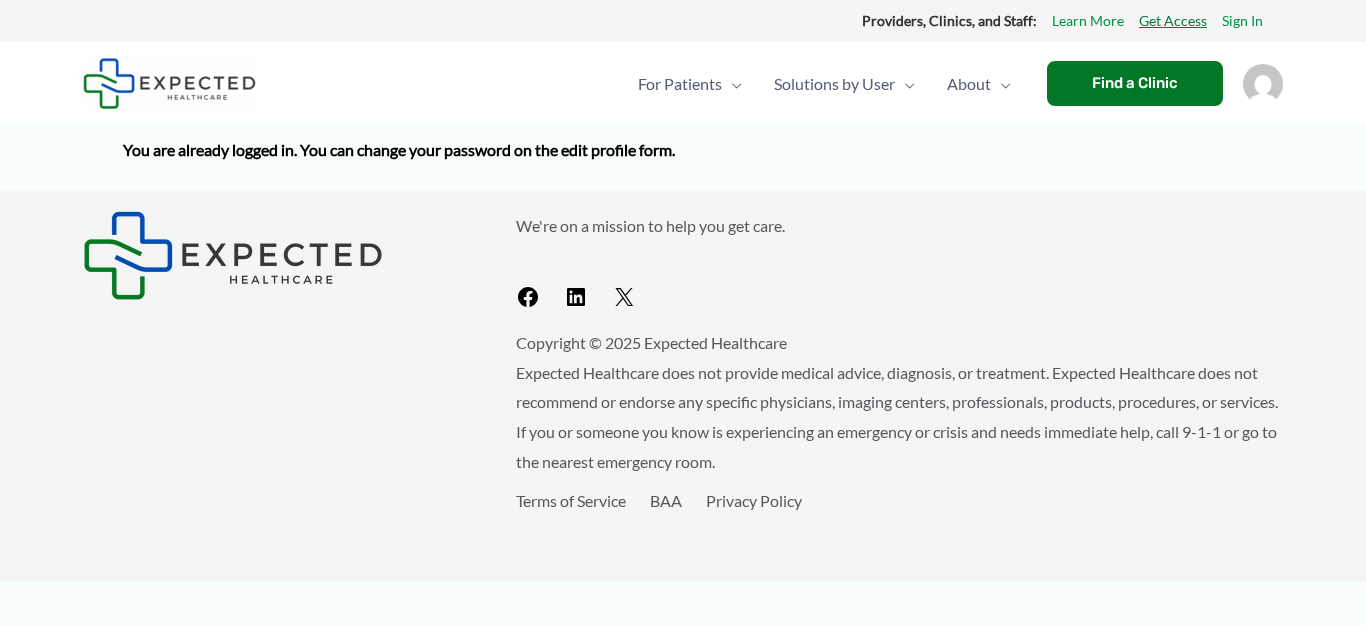 click on "Get Access" at bounding box center [1173, 21] 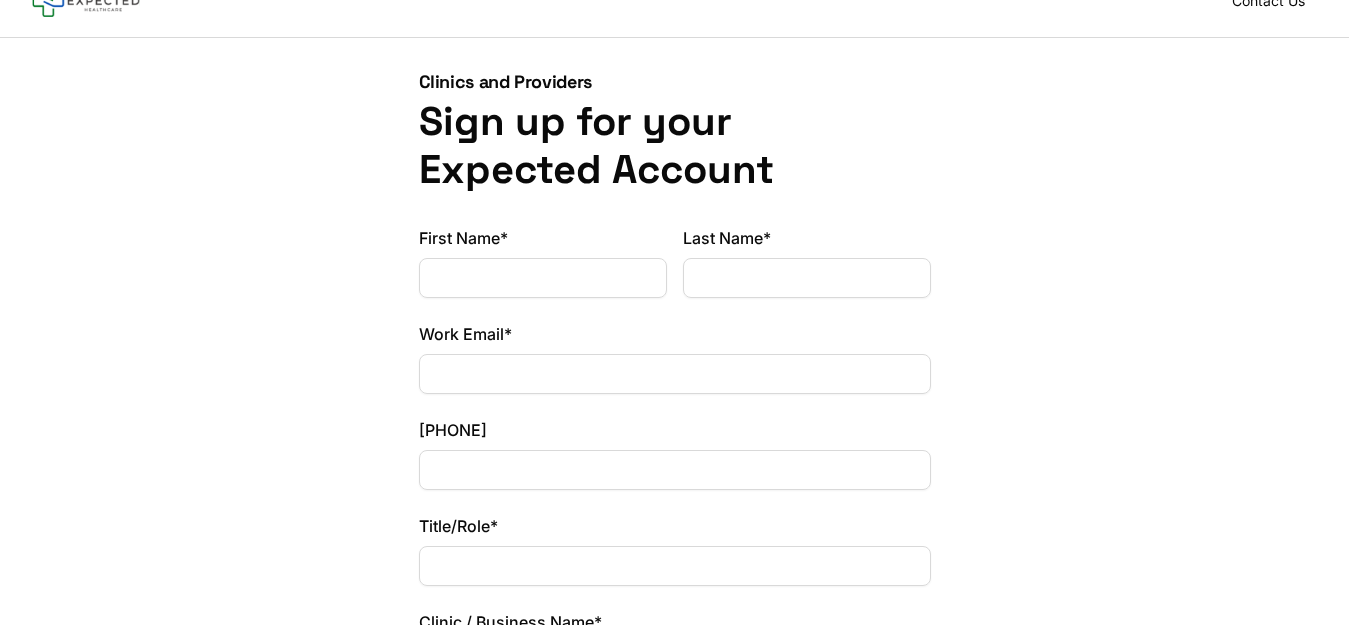 scroll, scrollTop: 0, scrollLeft: 0, axis: both 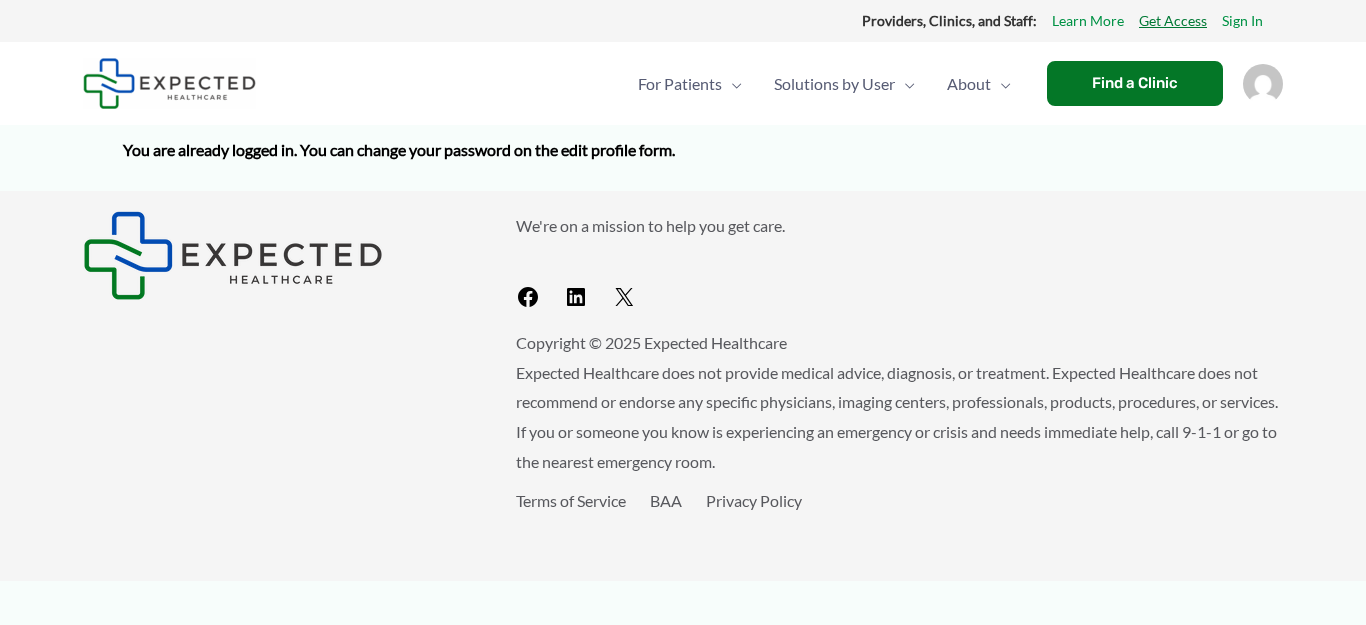 click on "Get Access" at bounding box center (1173, 21) 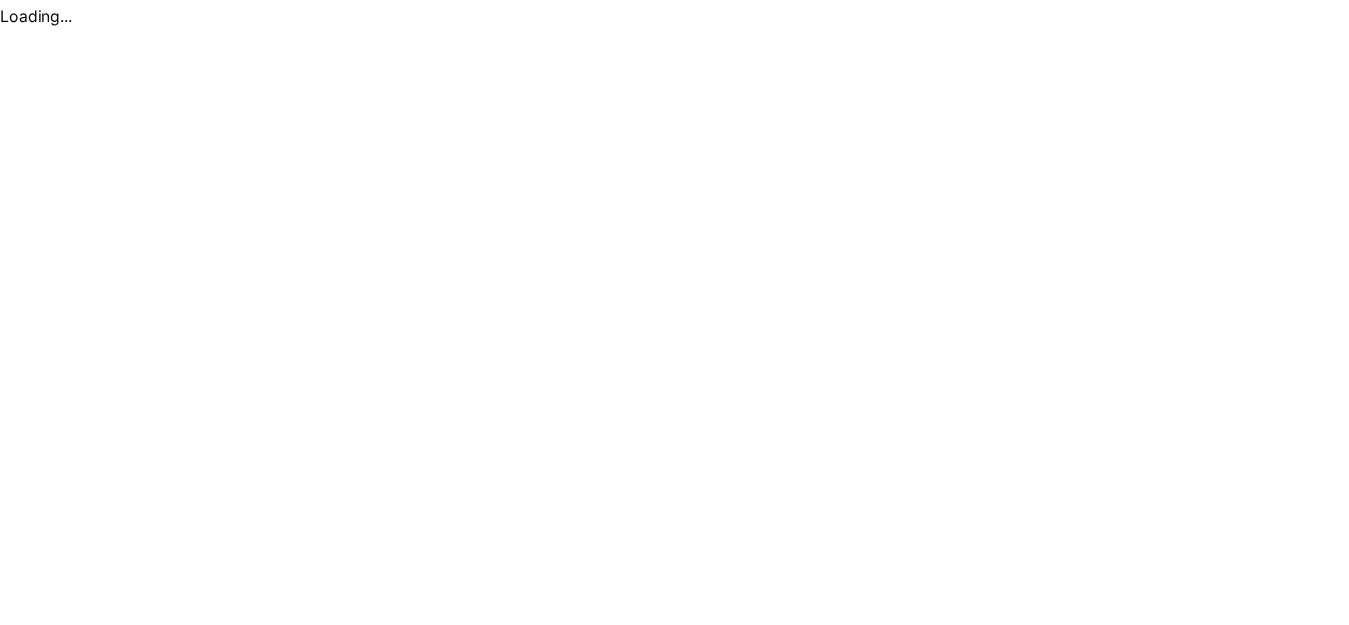 scroll, scrollTop: 0, scrollLeft: 0, axis: both 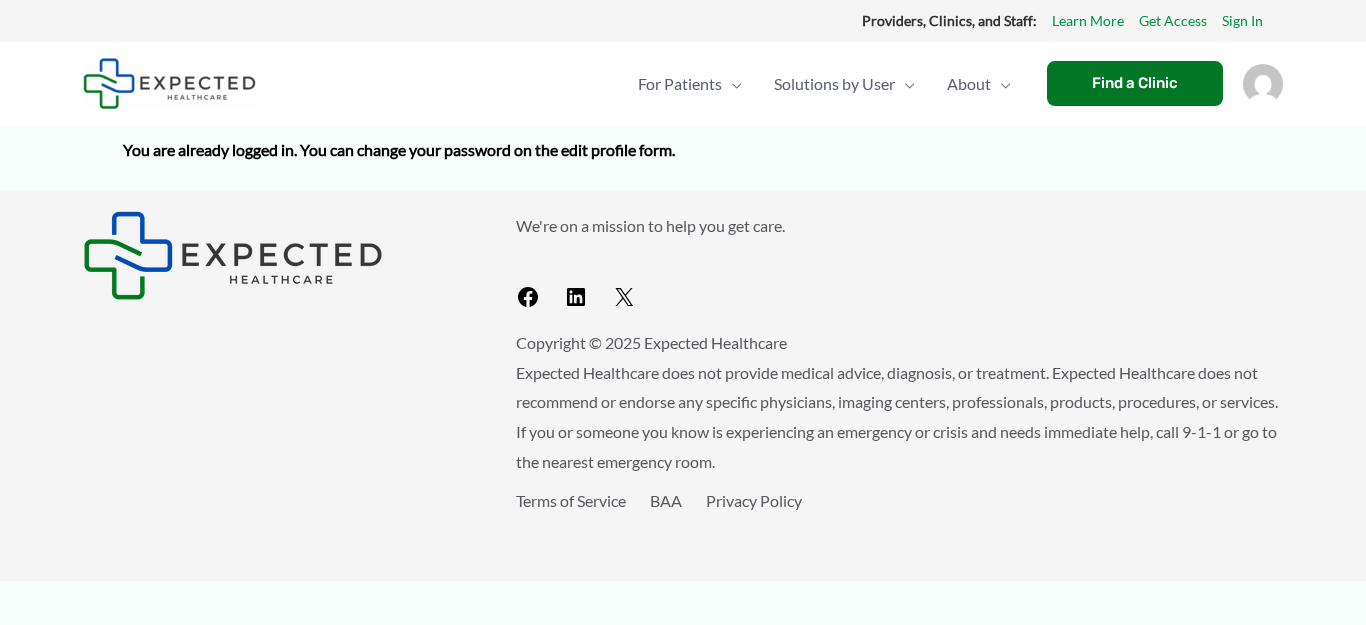click at bounding box center (169, 83) 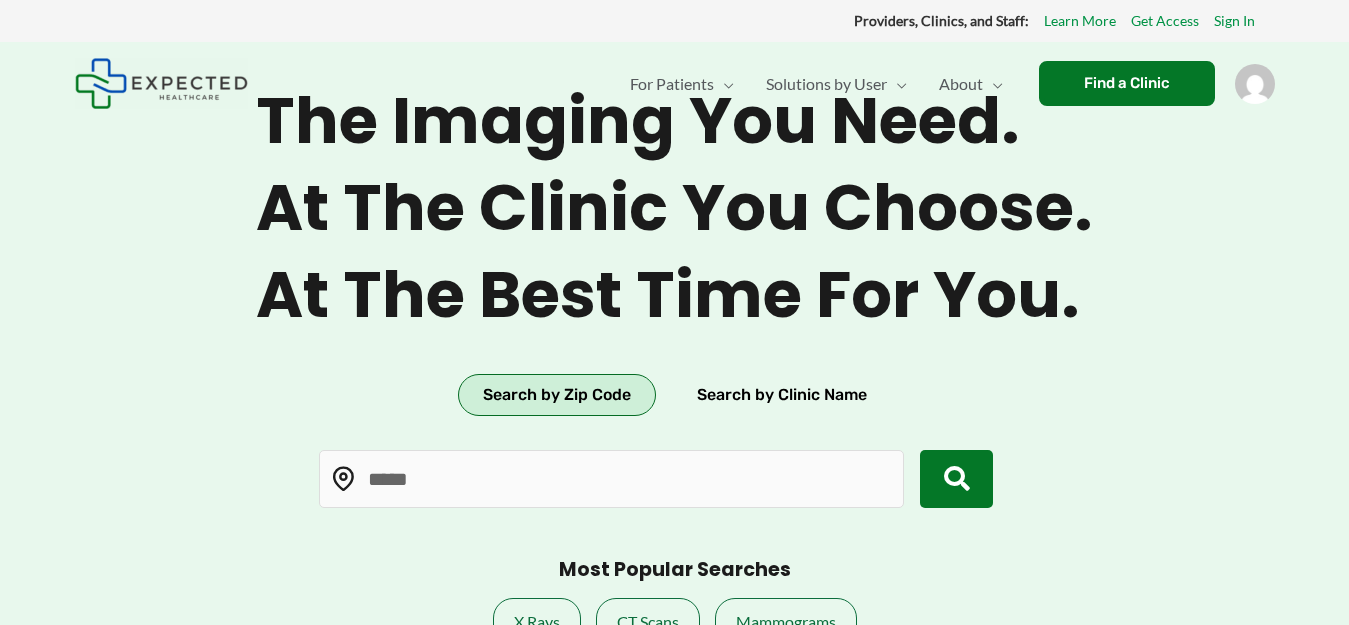 scroll, scrollTop: 0, scrollLeft: 0, axis: both 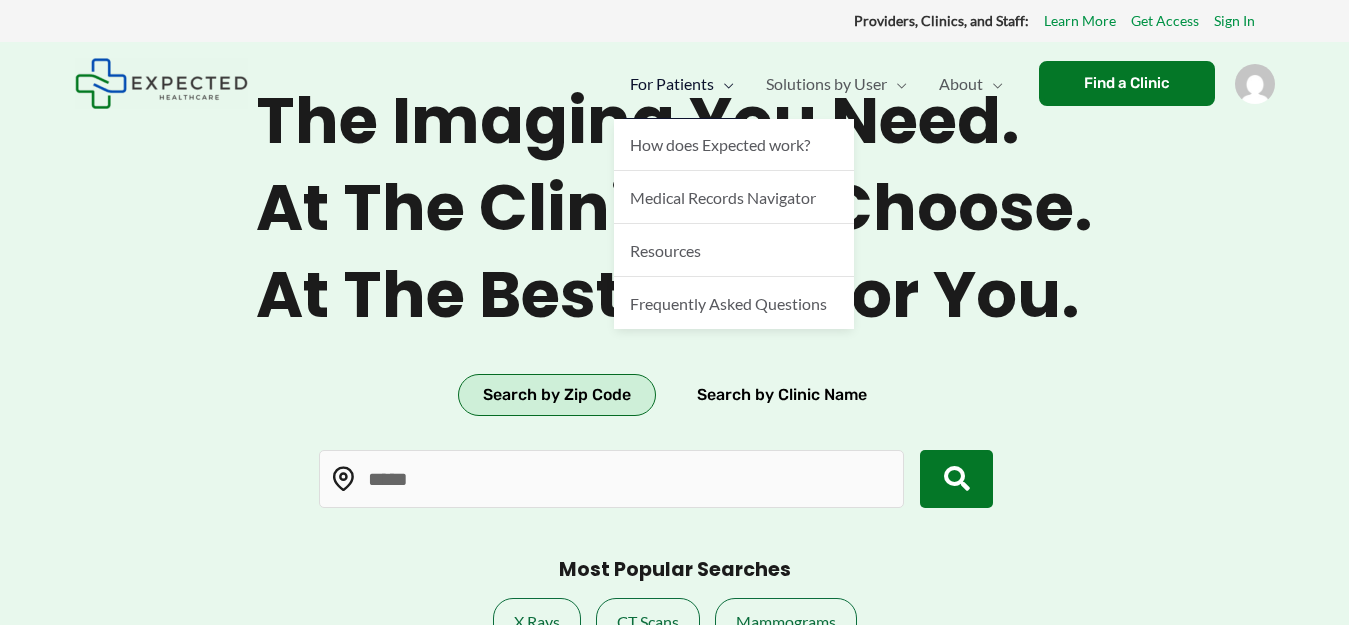 click on "For Patients" at bounding box center [672, 84] 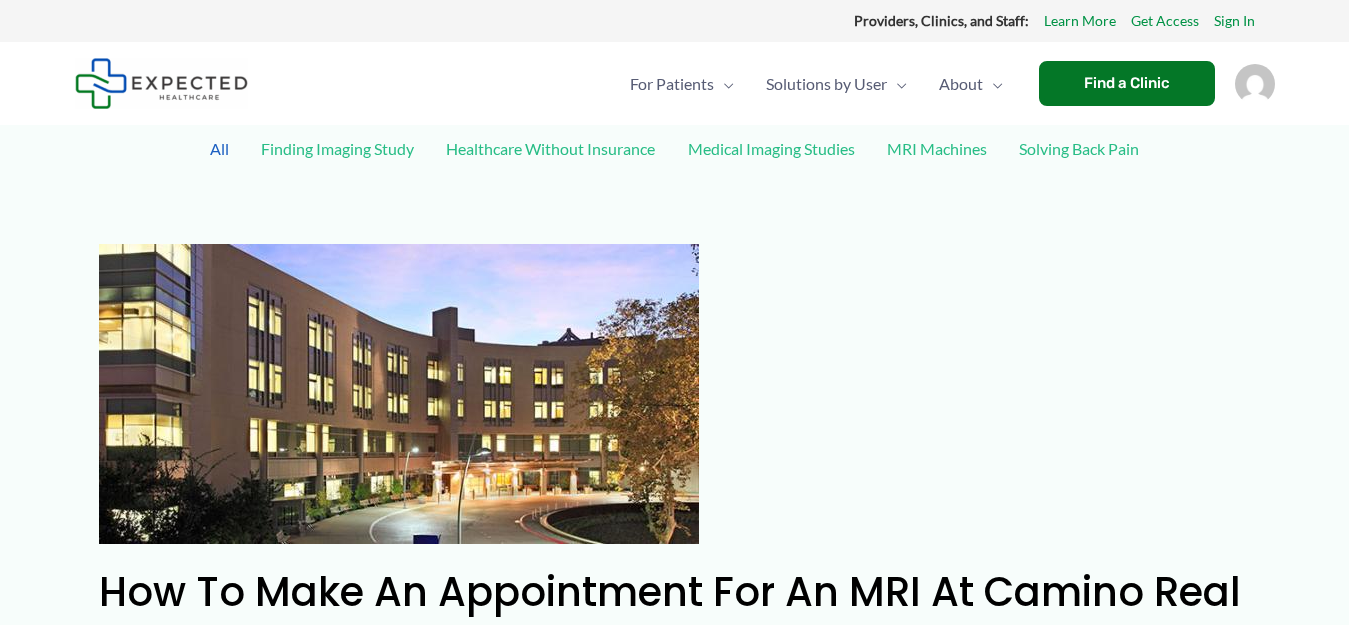 scroll, scrollTop: 0, scrollLeft: 0, axis: both 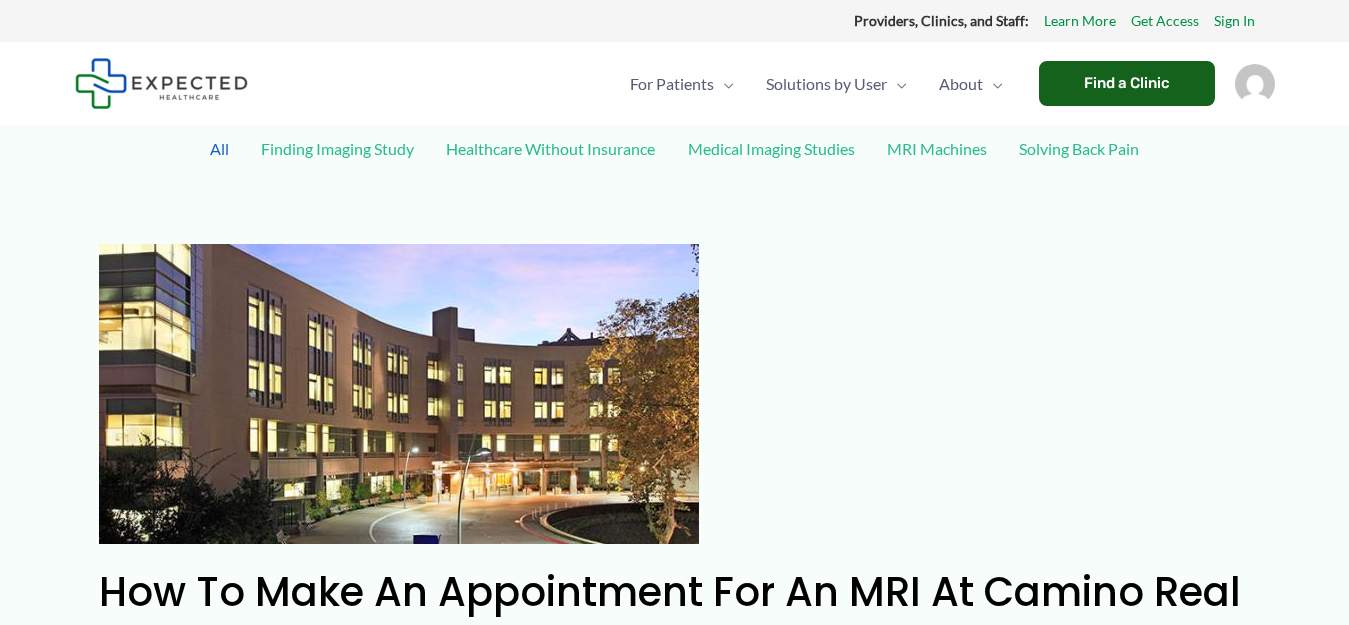 click on "Find a Clinic" at bounding box center [1127, 83] 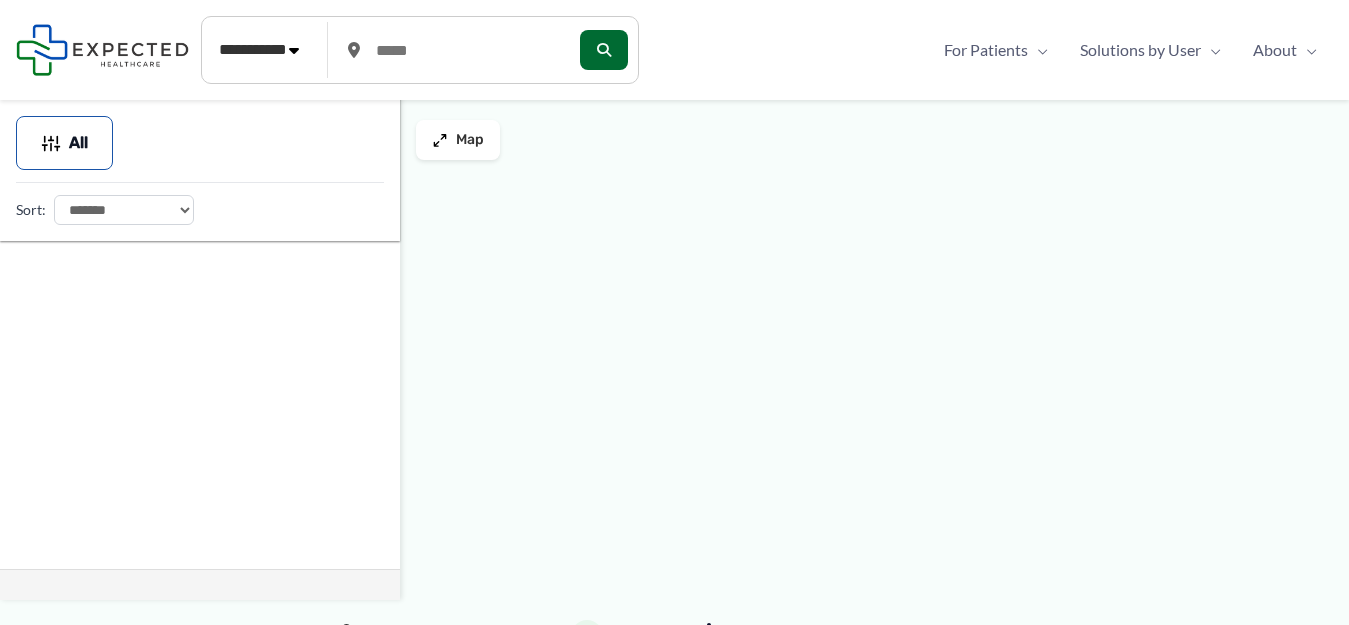 scroll, scrollTop: 0, scrollLeft: 0, axis: both 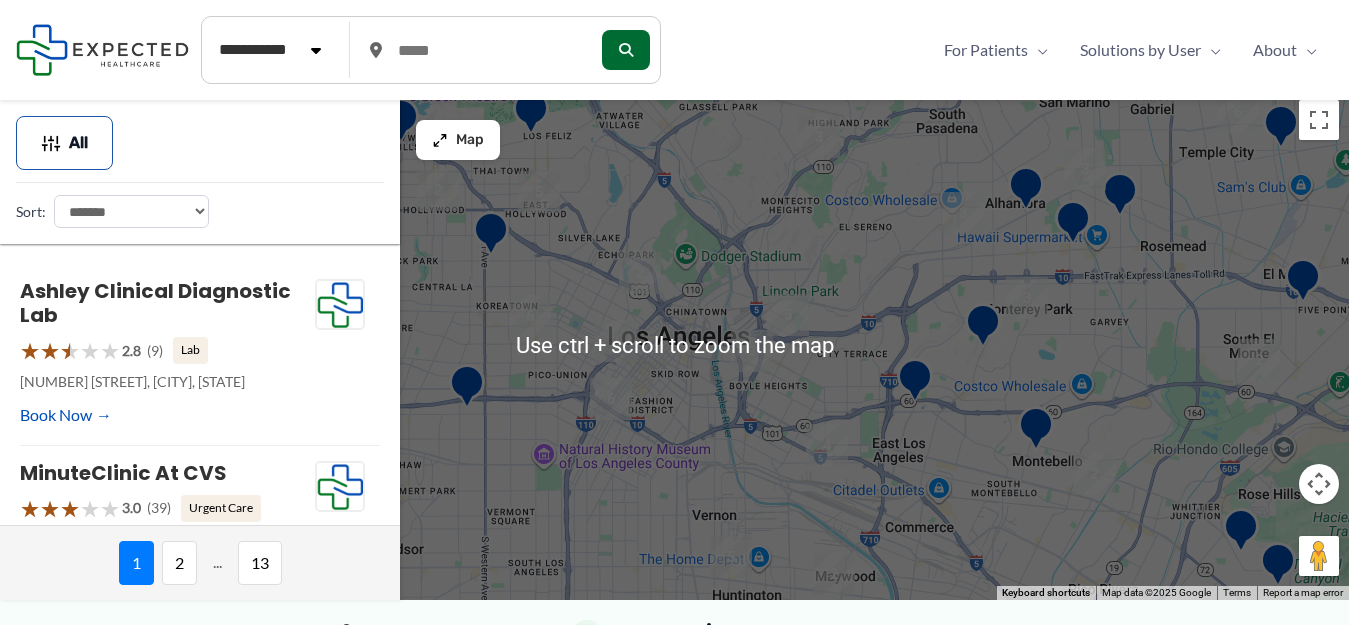 click on "**********" at bounding box center (674, 50) 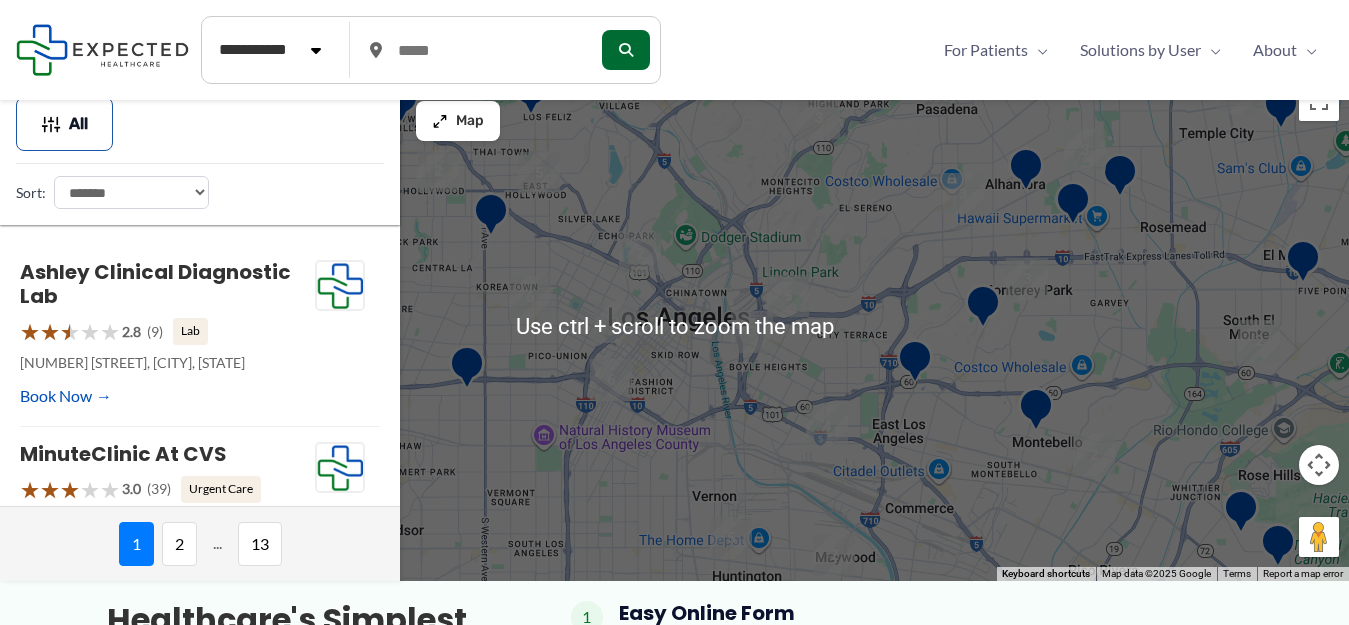 scroll, scrollTop: 0, scrollLeft: 0, axis: both 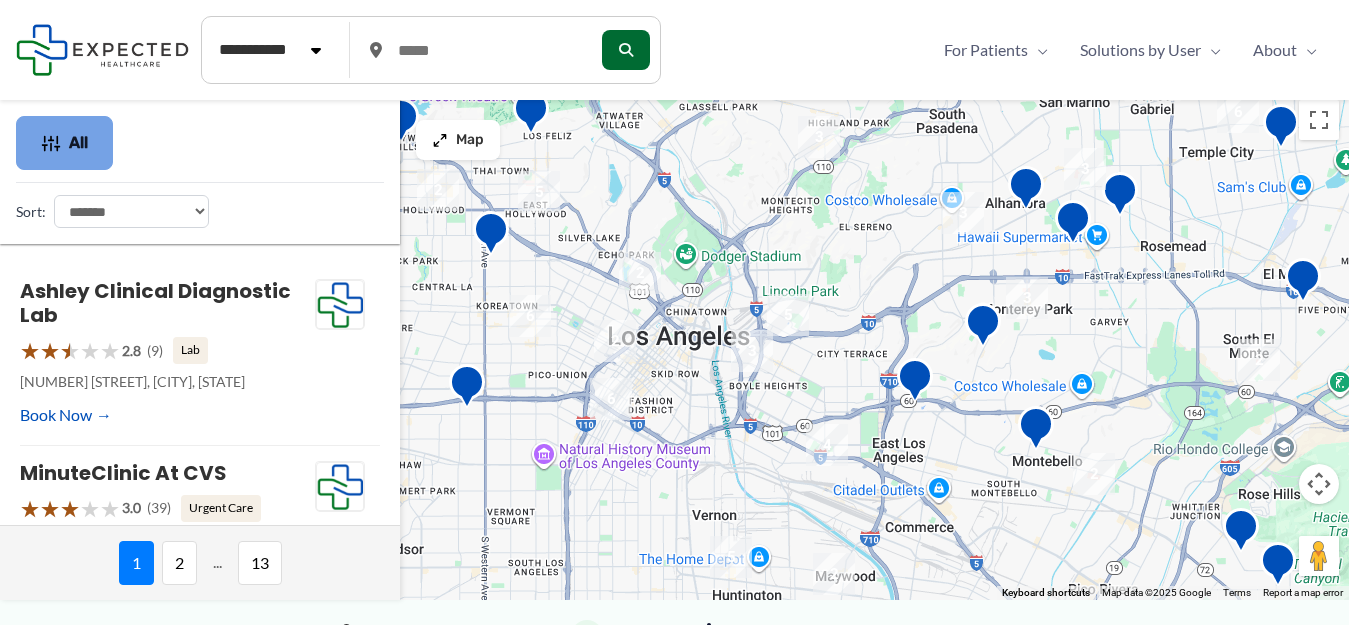 click on "All" at bounding box center (78, 143) 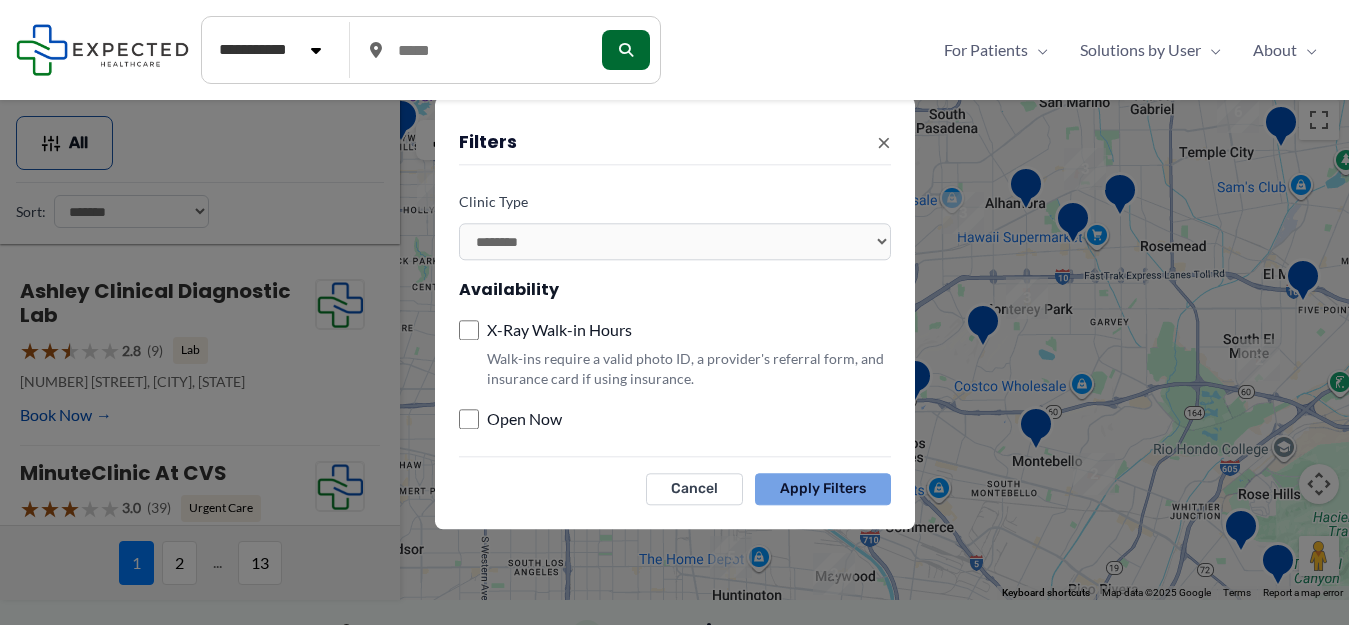 click on "Apply Filters" at bounding box center (823, 489) 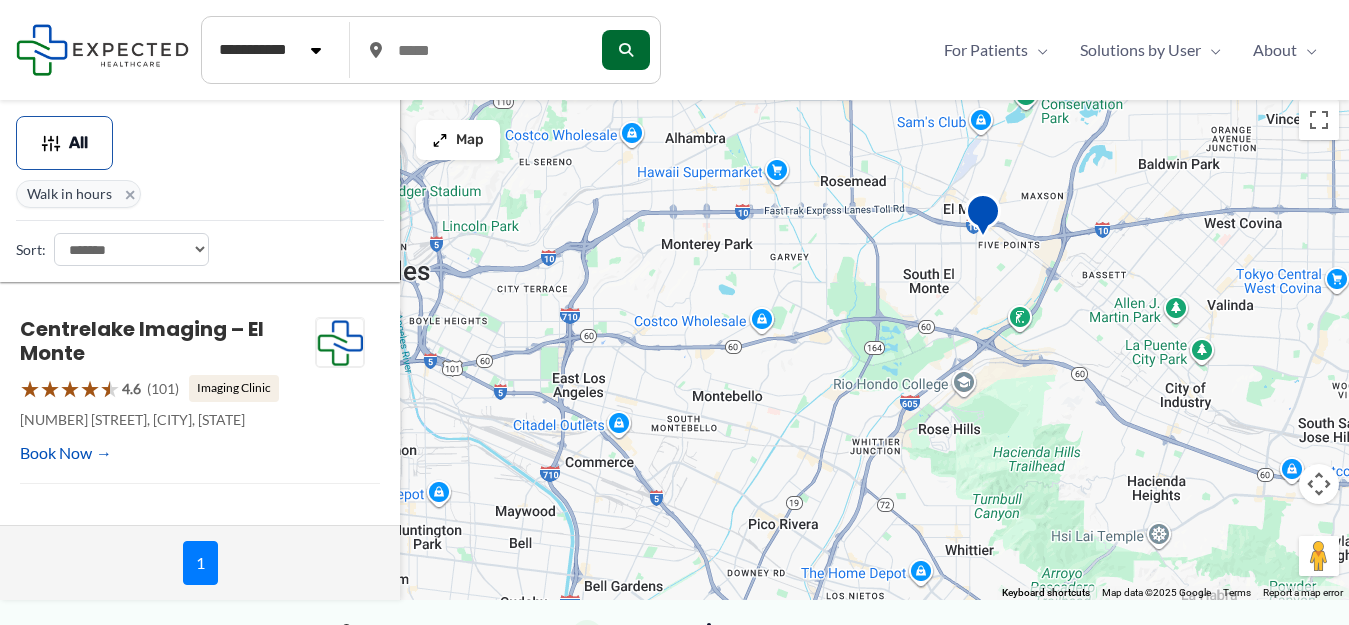 drag, startPoint x: 1002, startPoint y: 351, endPoint x: 974, endPoint y: 348, distance: 28.160255 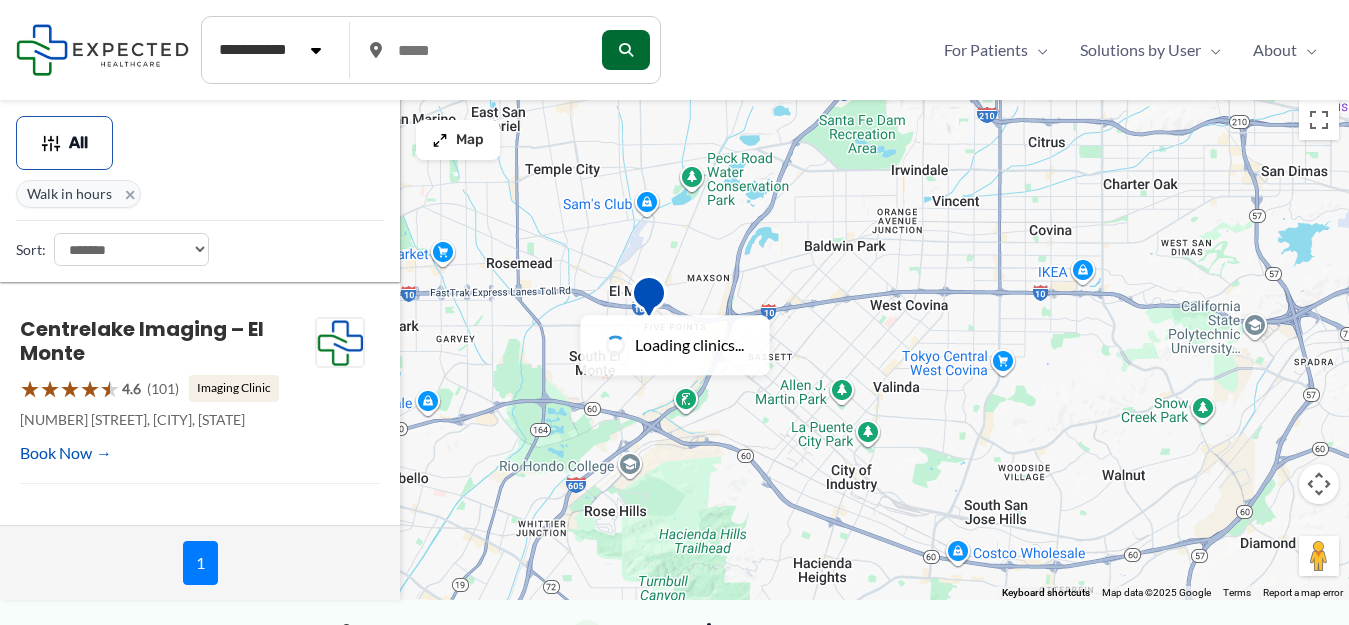 drag, startPoint x: 1263, startPoint y: 318, endPoint x: 861, endPoint y: 389, distance: 408.22174 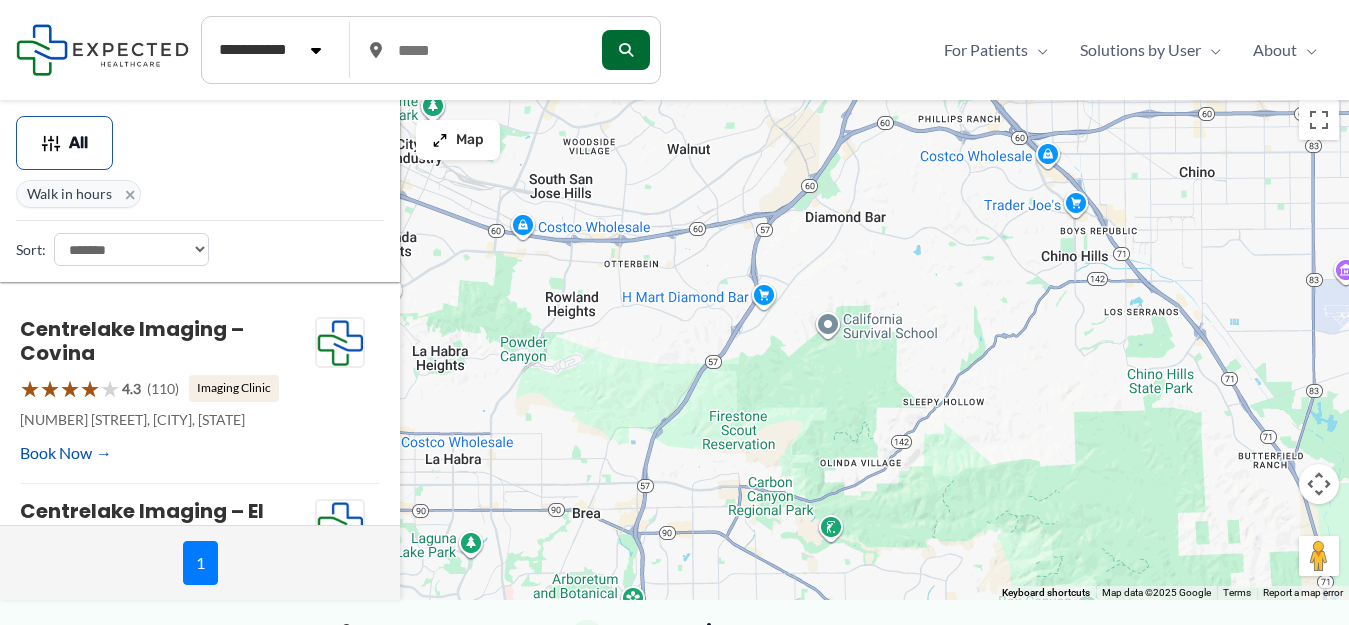 drag, startPoint x: 1155, startPoint y: 351, endPoint x: 715, endPoint y: 23, distance: 548.8023 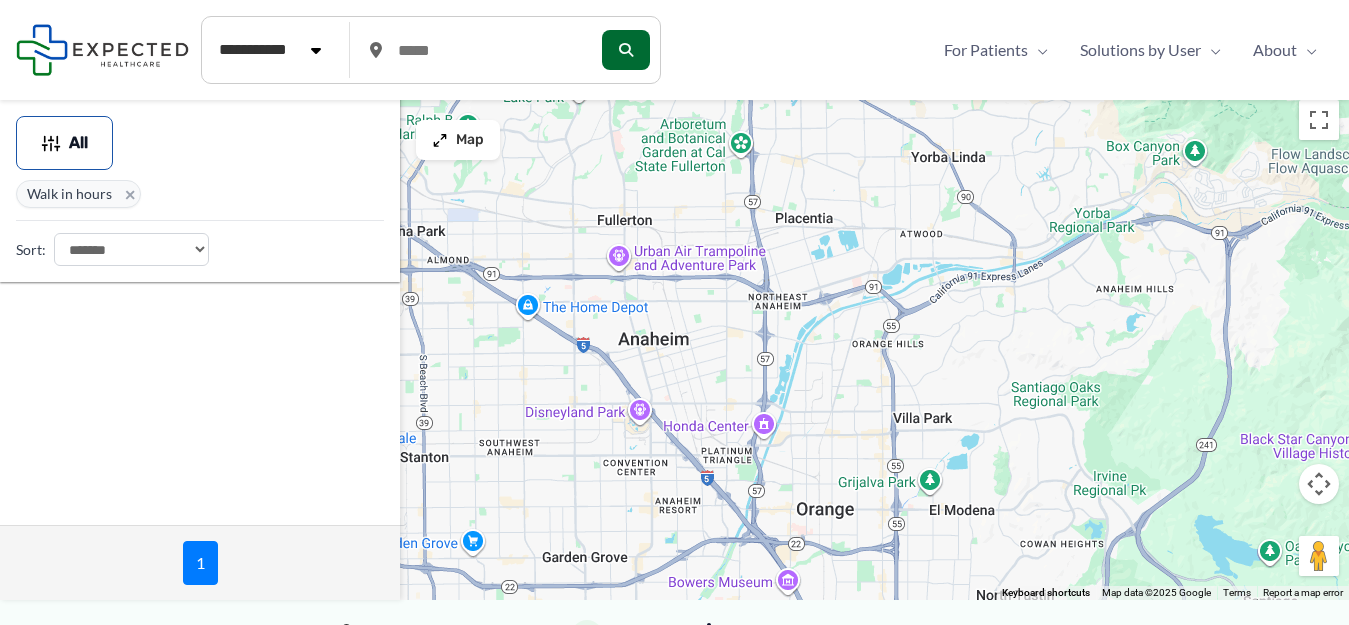 drag, startPoint x: 1026, startPoint y: 432, endPoint x: 1134, endPoint y: -7, distance: 452.0896 